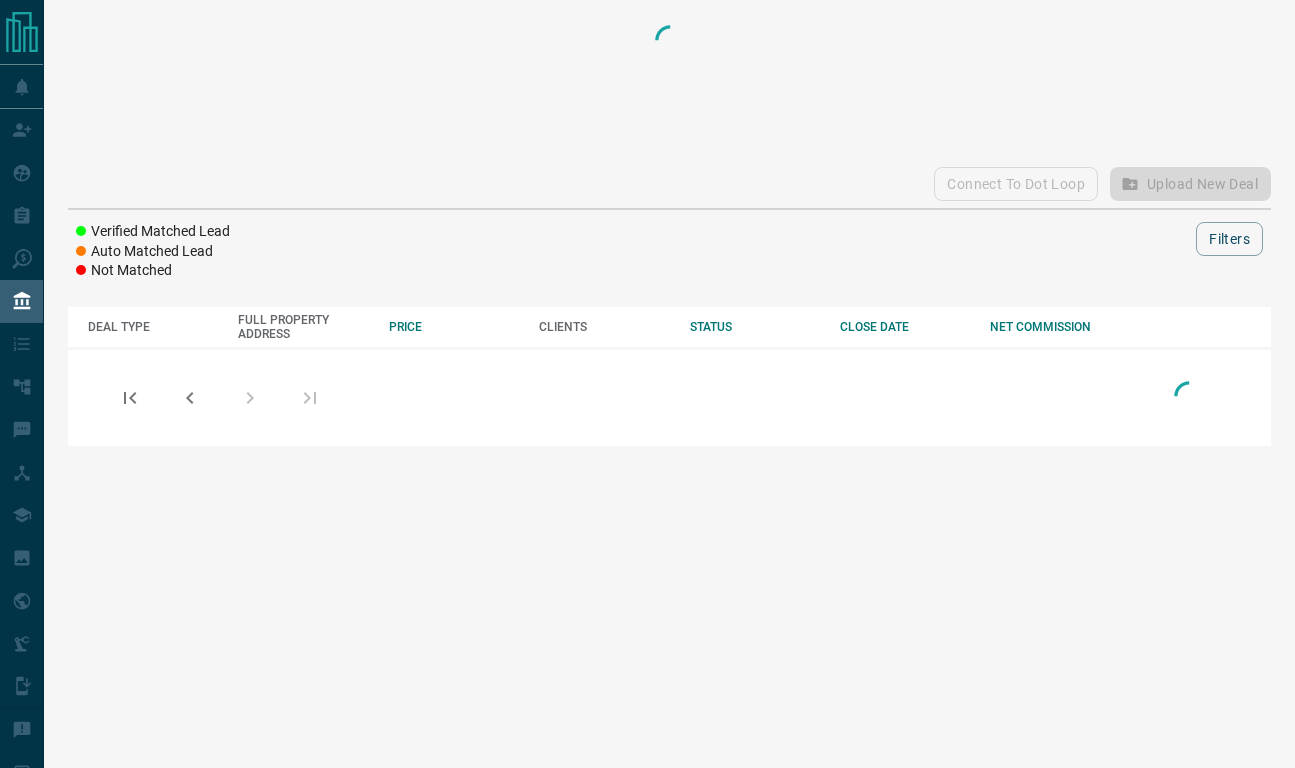 scroll, scrollTop: 0, scrollLeft: 0, axis: both 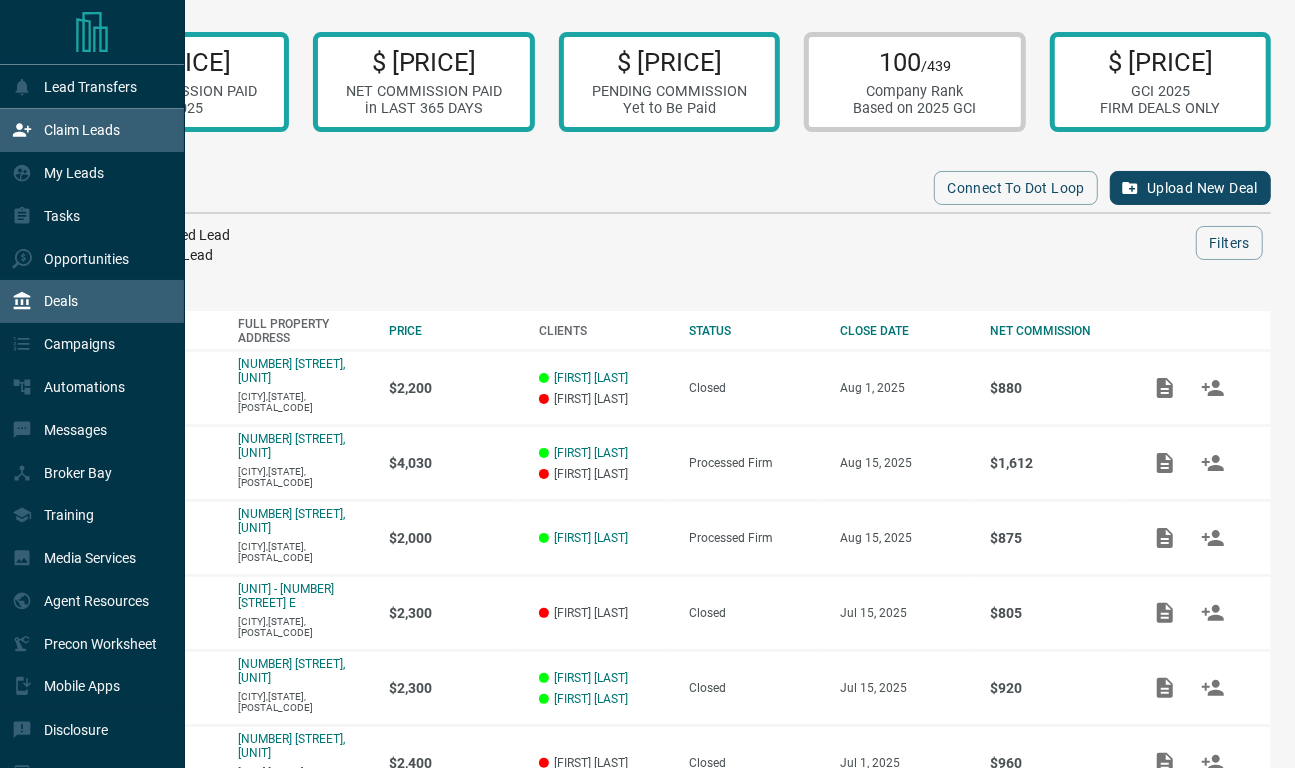 click 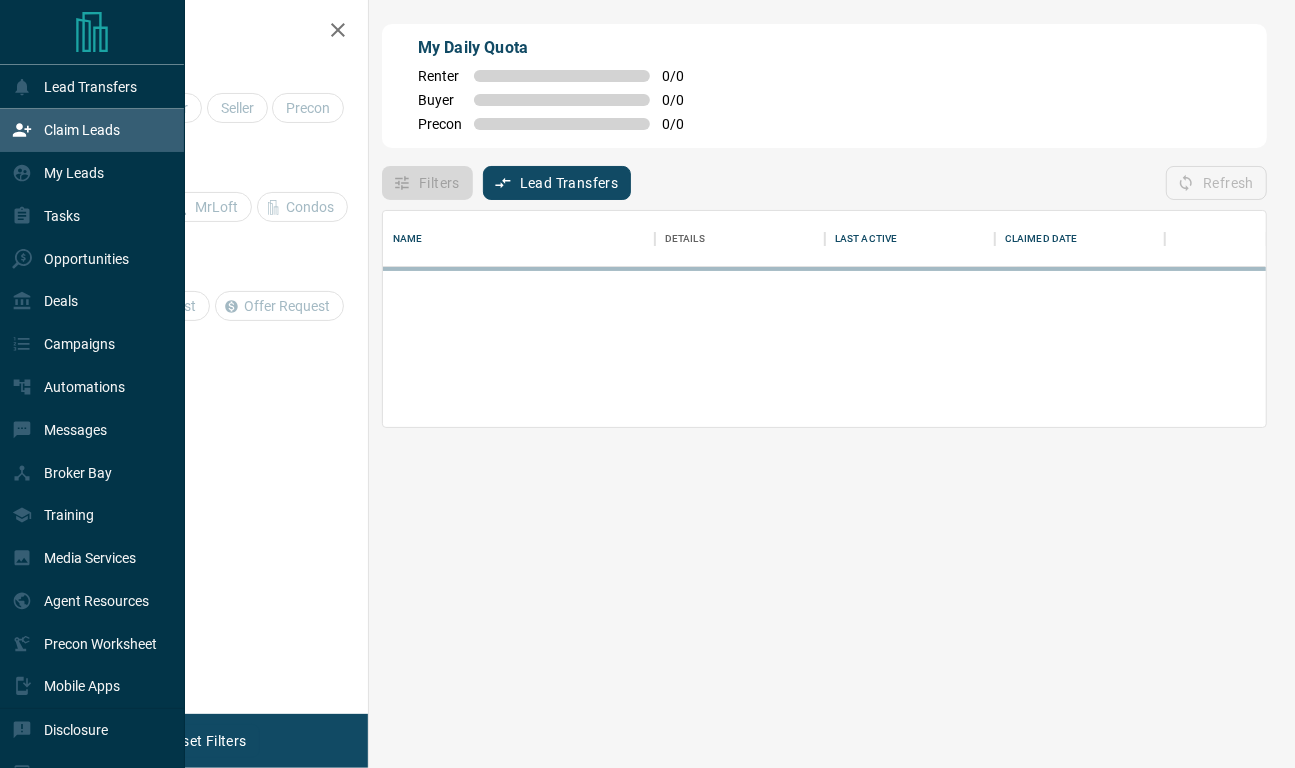 scroll, scrollTop: 0, scrollLeft: 1, axis: horizontal 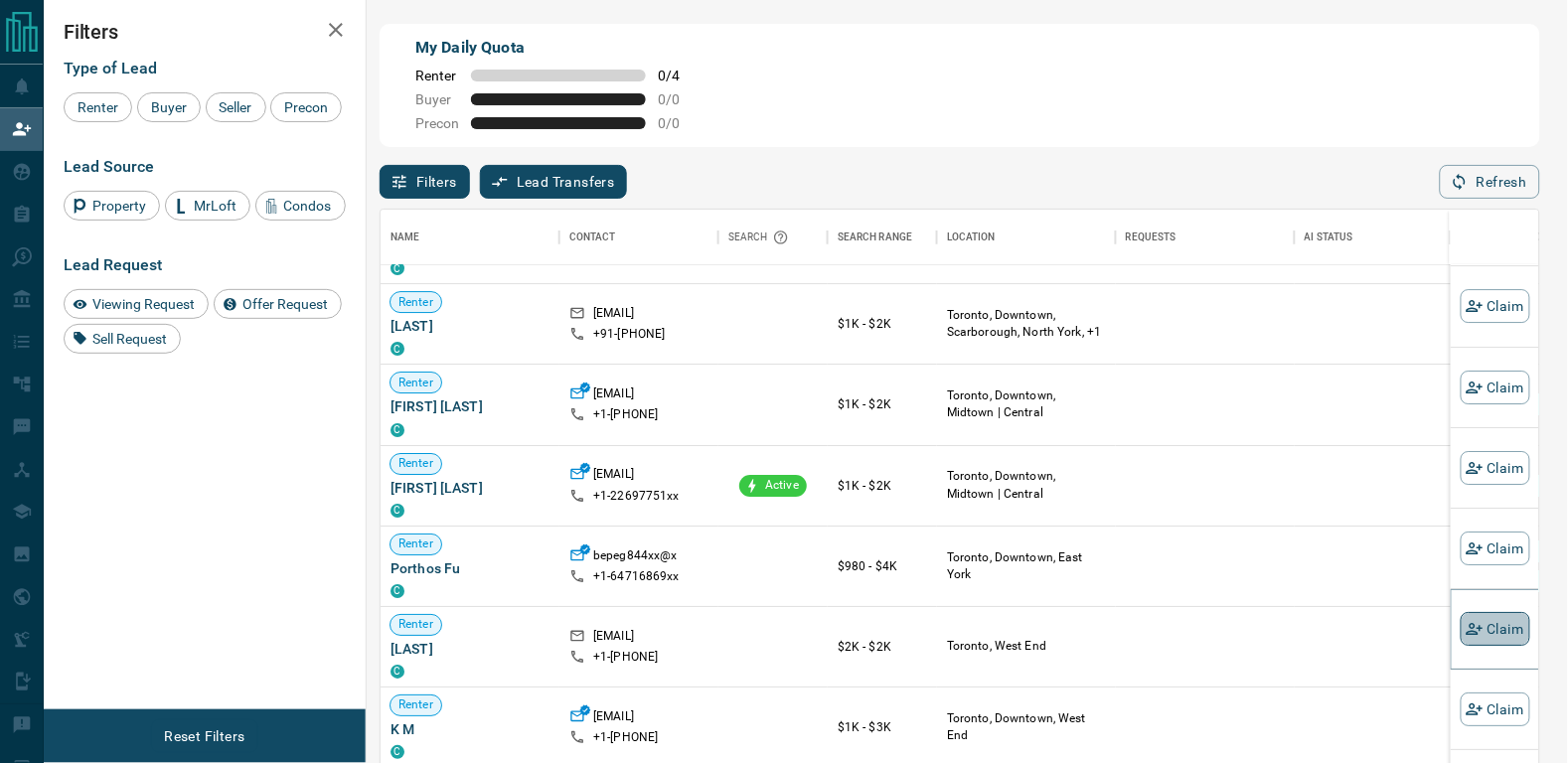 click on "Claim" at bounding box center (1495, 629) 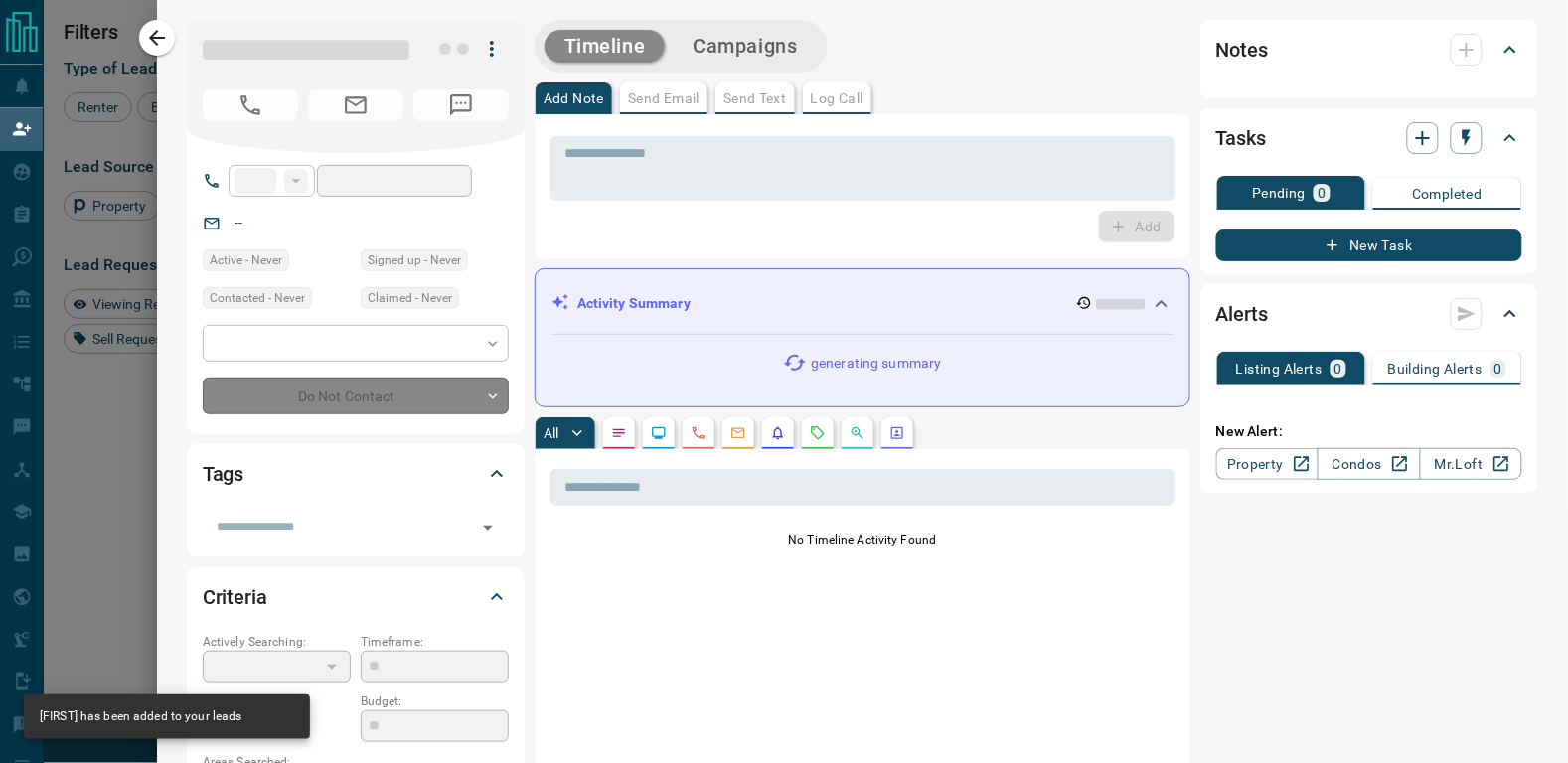 type on "**" 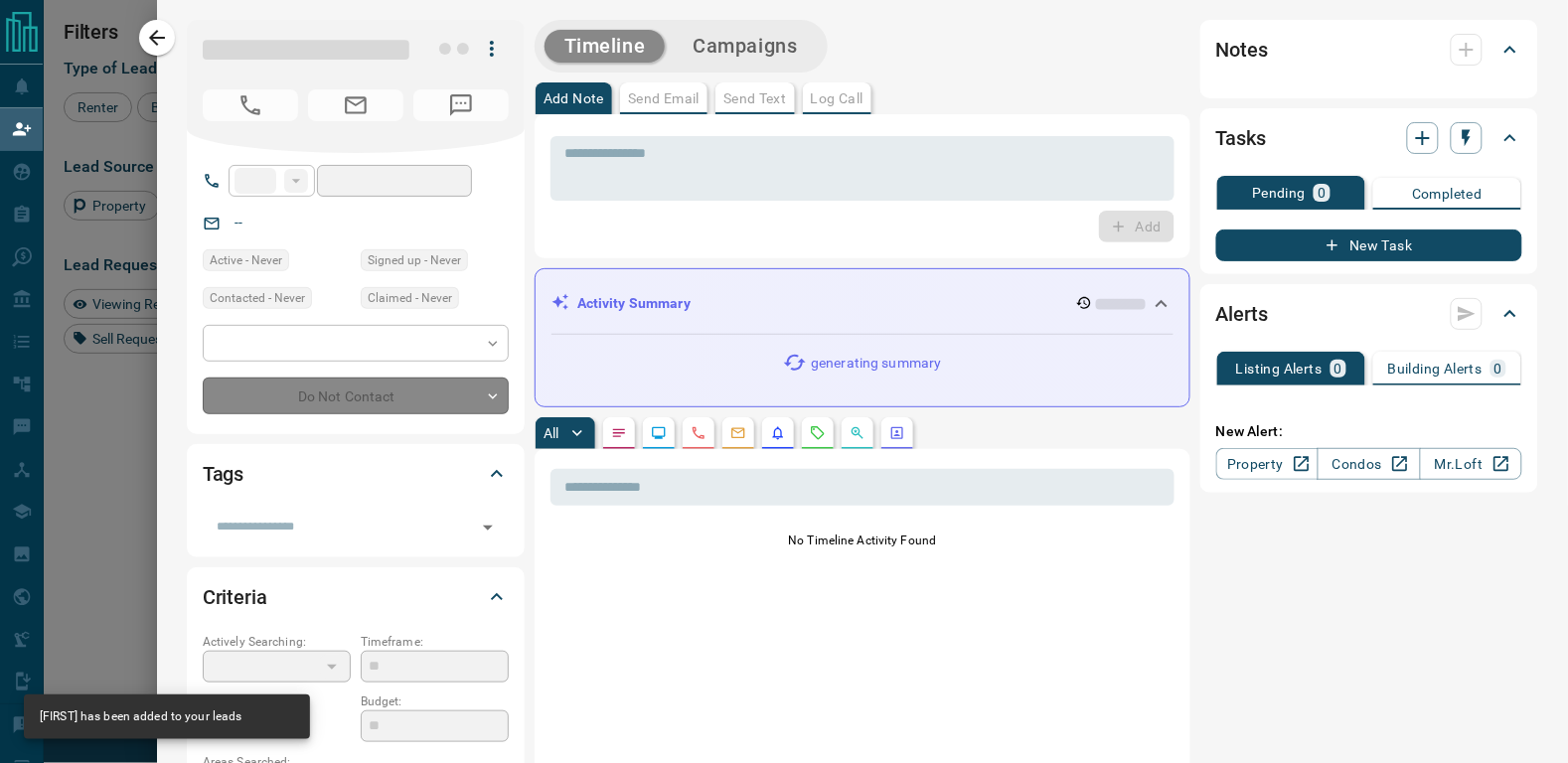 type on "**********" 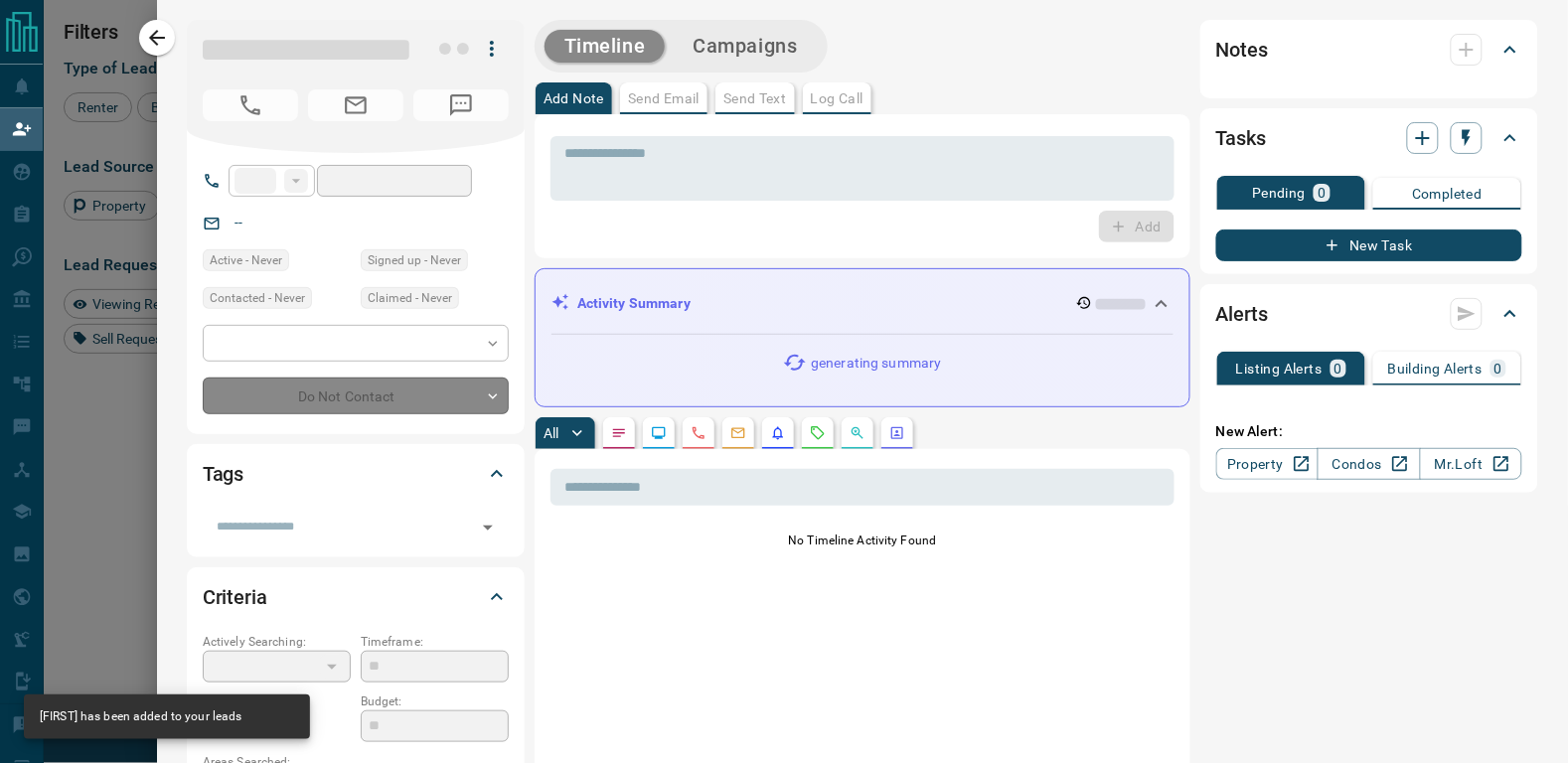 type on "**********" 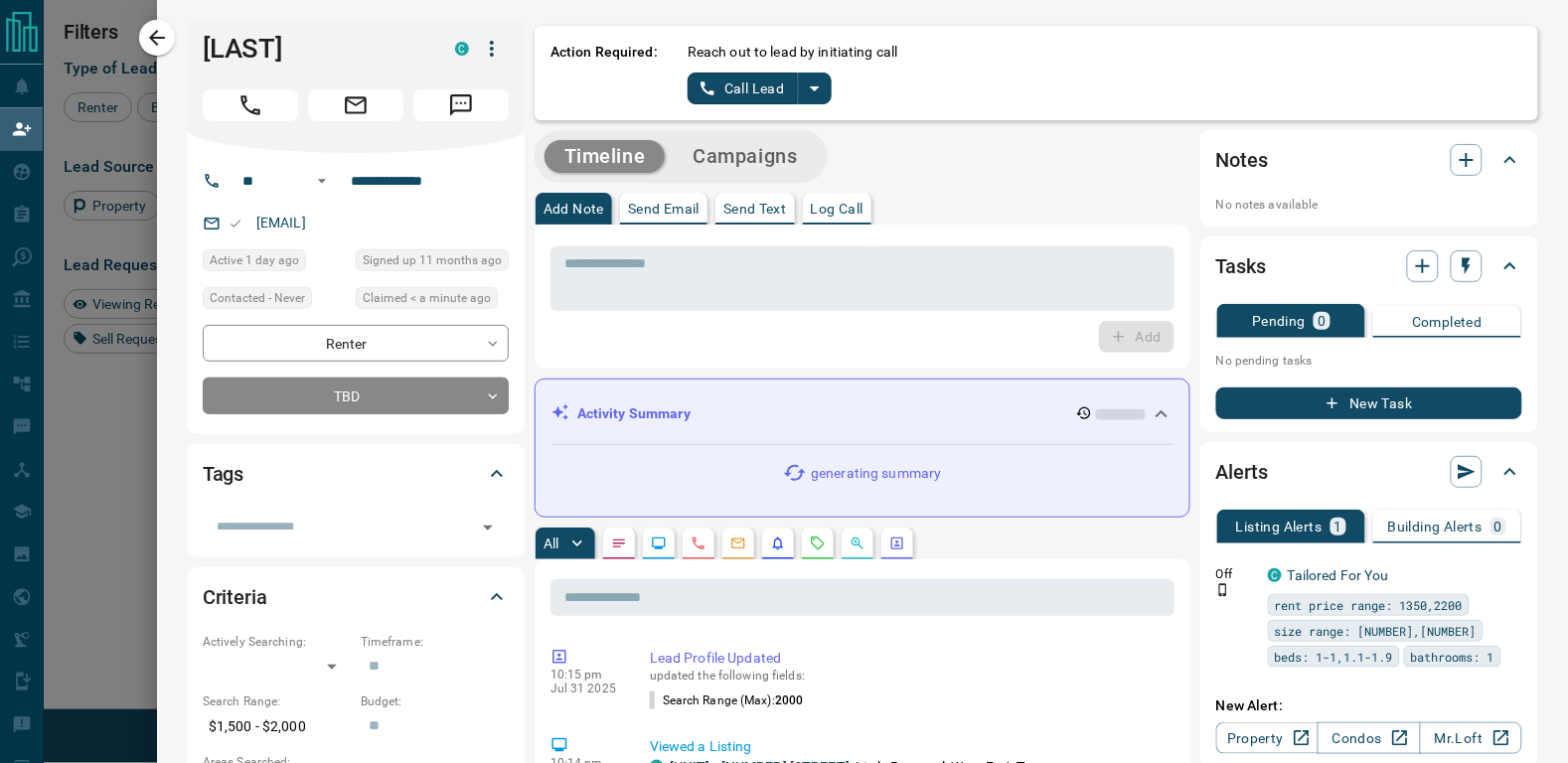 click 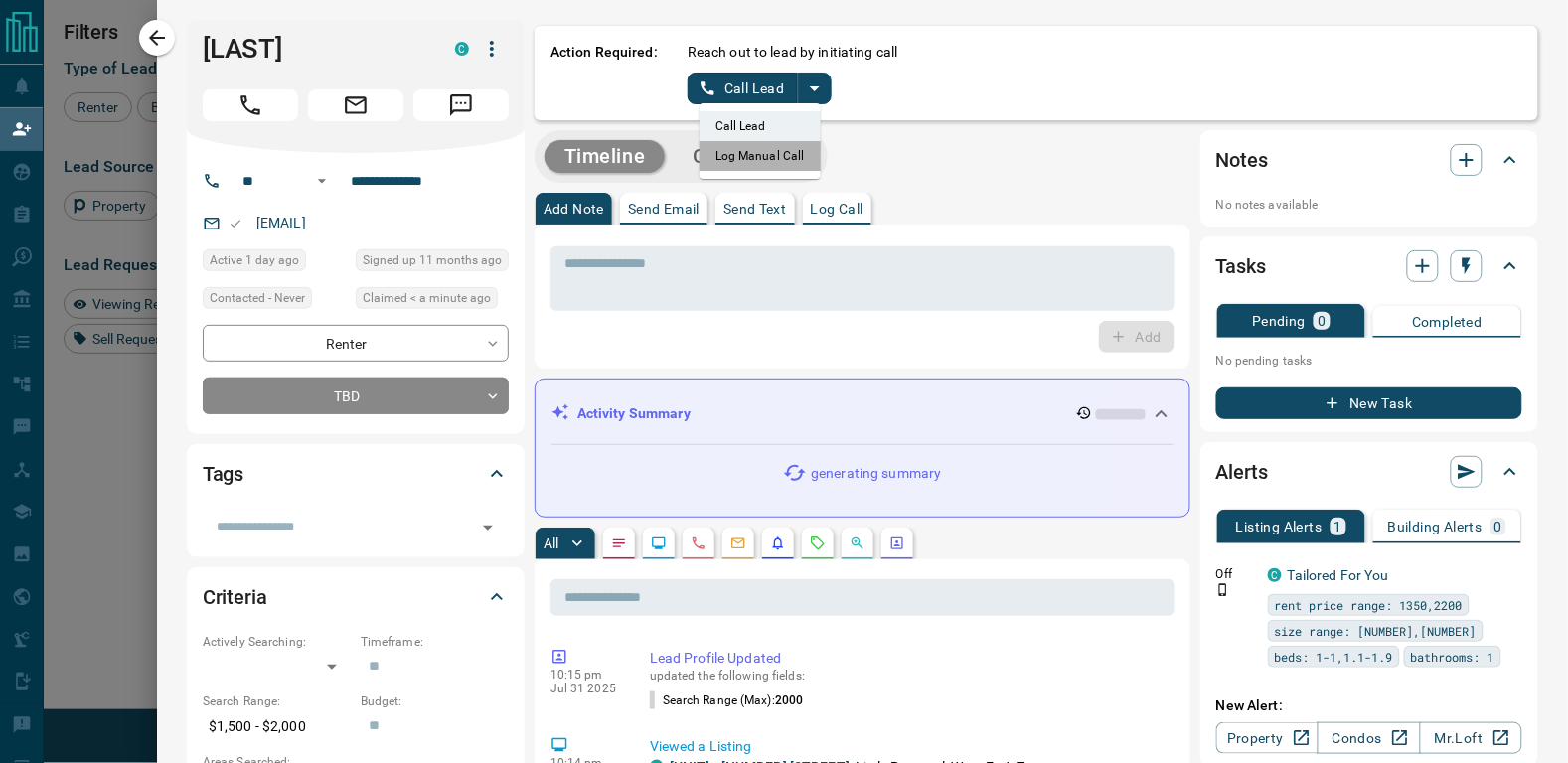click on "Log Manual Call" at bounding box center [760, 156] 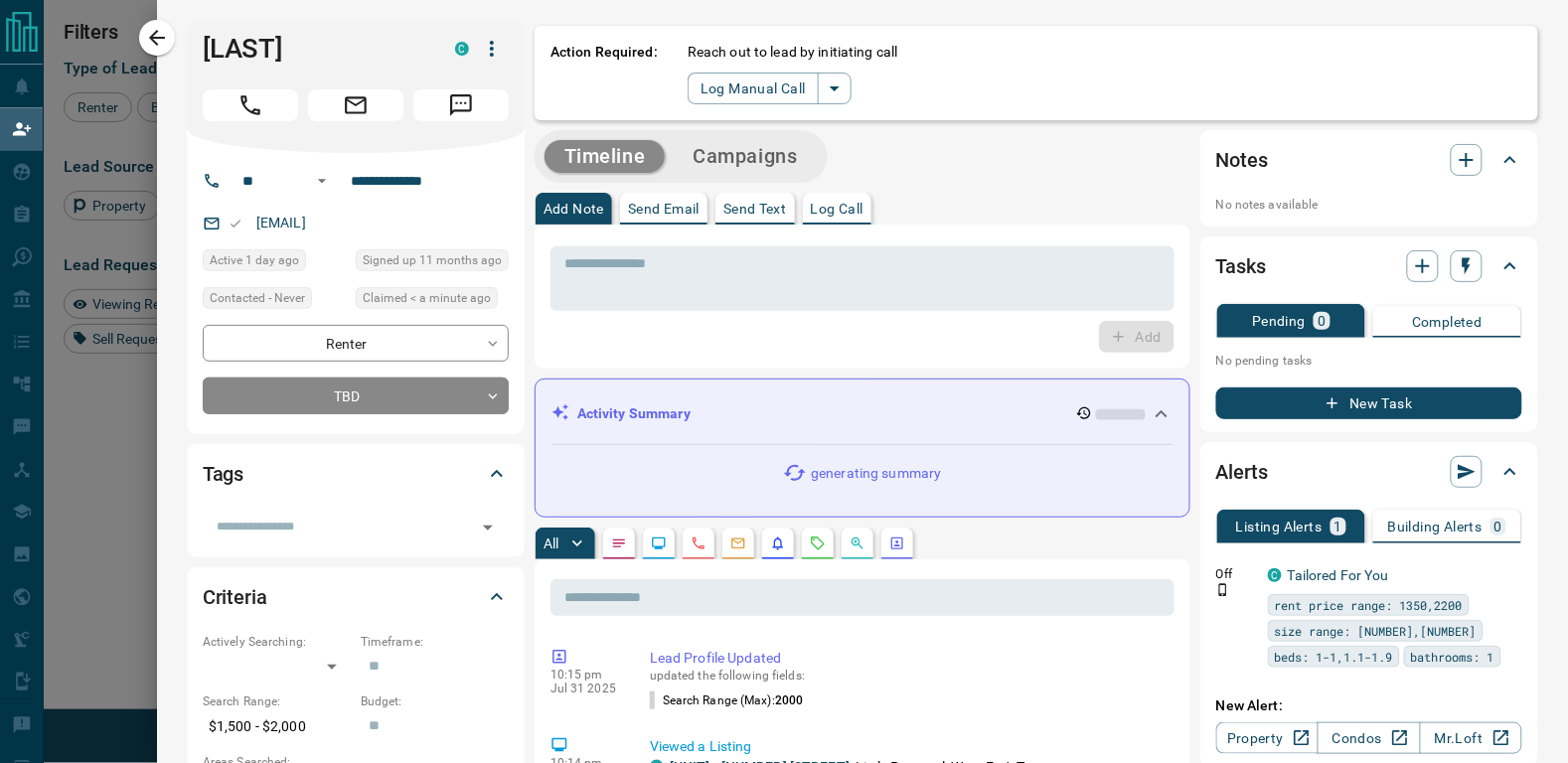 click on "Action Required: Reach out to lead by initiating call Log Manual Call" at bounding box center [1036, 73] 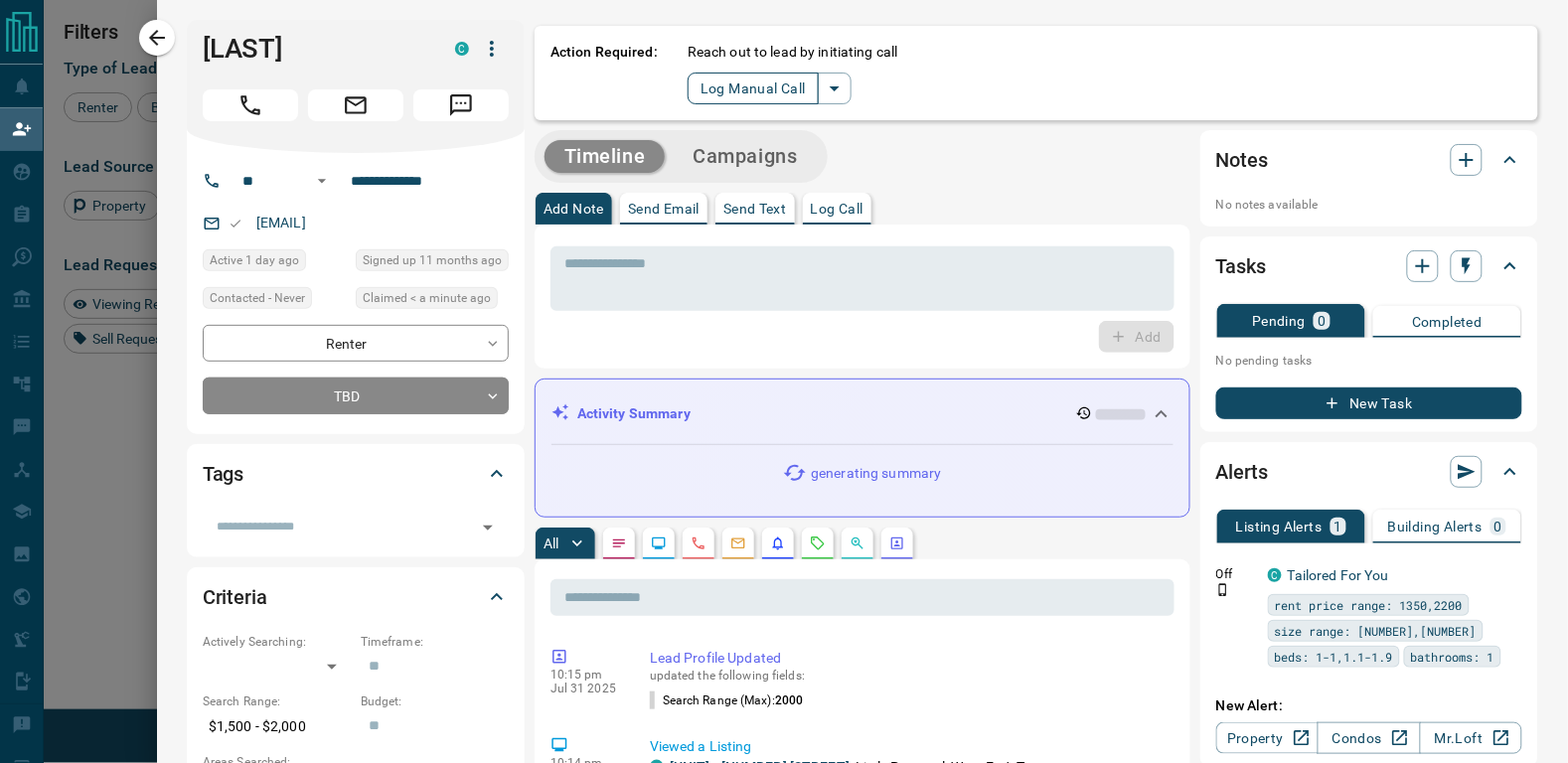 click on "Log Manual Call" at bounding box center (753, 88) 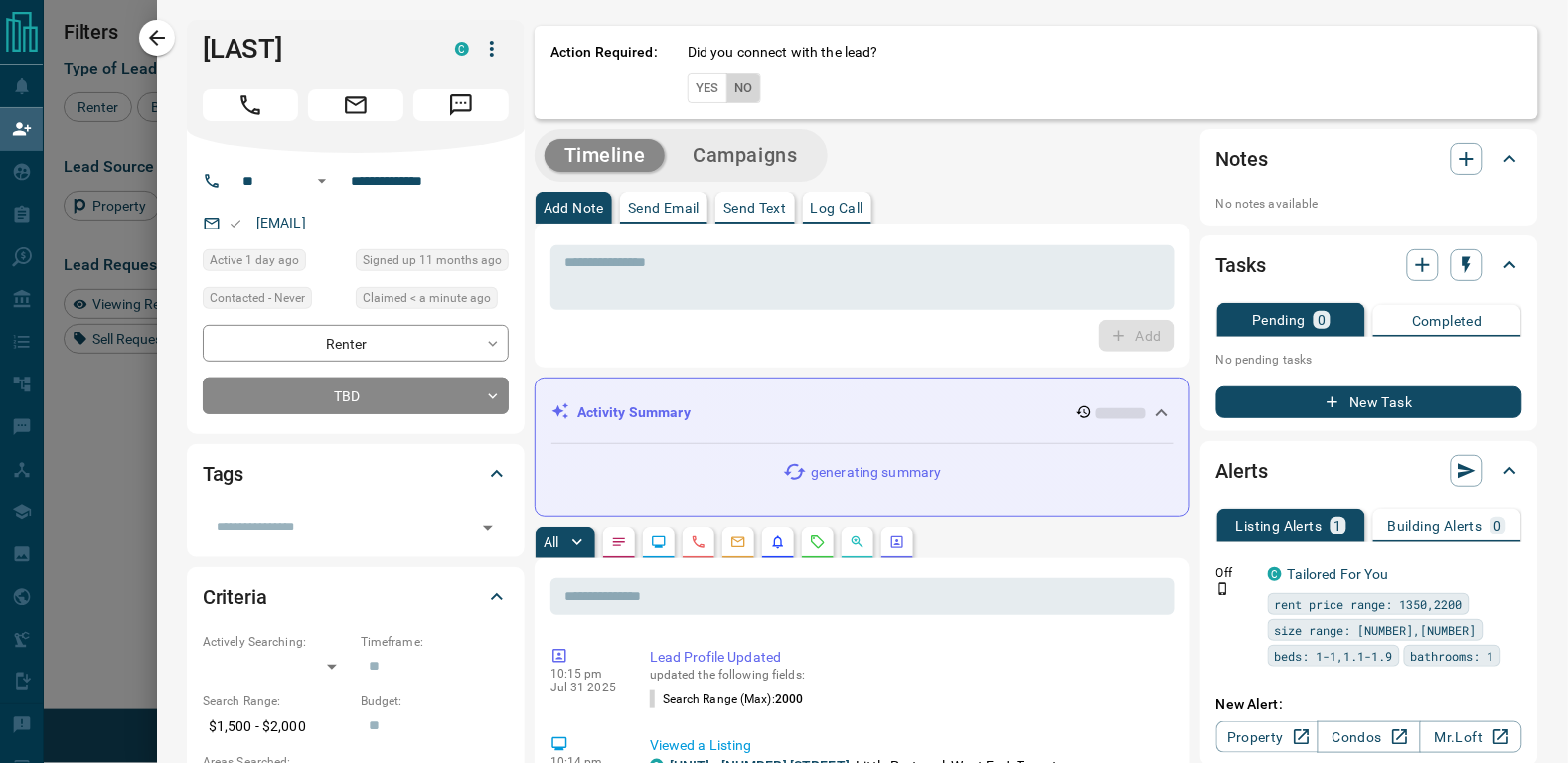 click on "No" at bounding box center (743, 87) 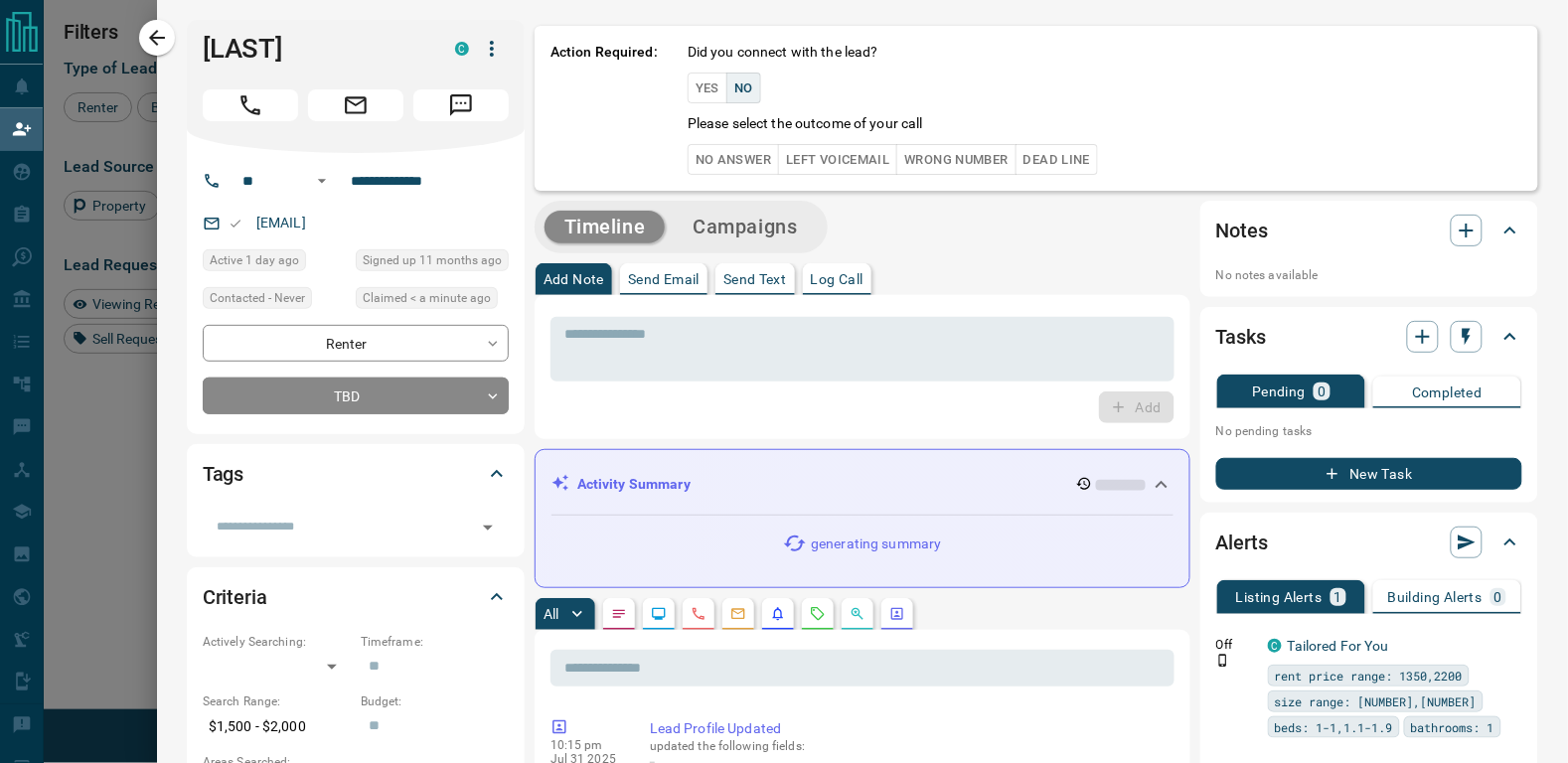 click on "No Answer" at bounding box center [733, 159] 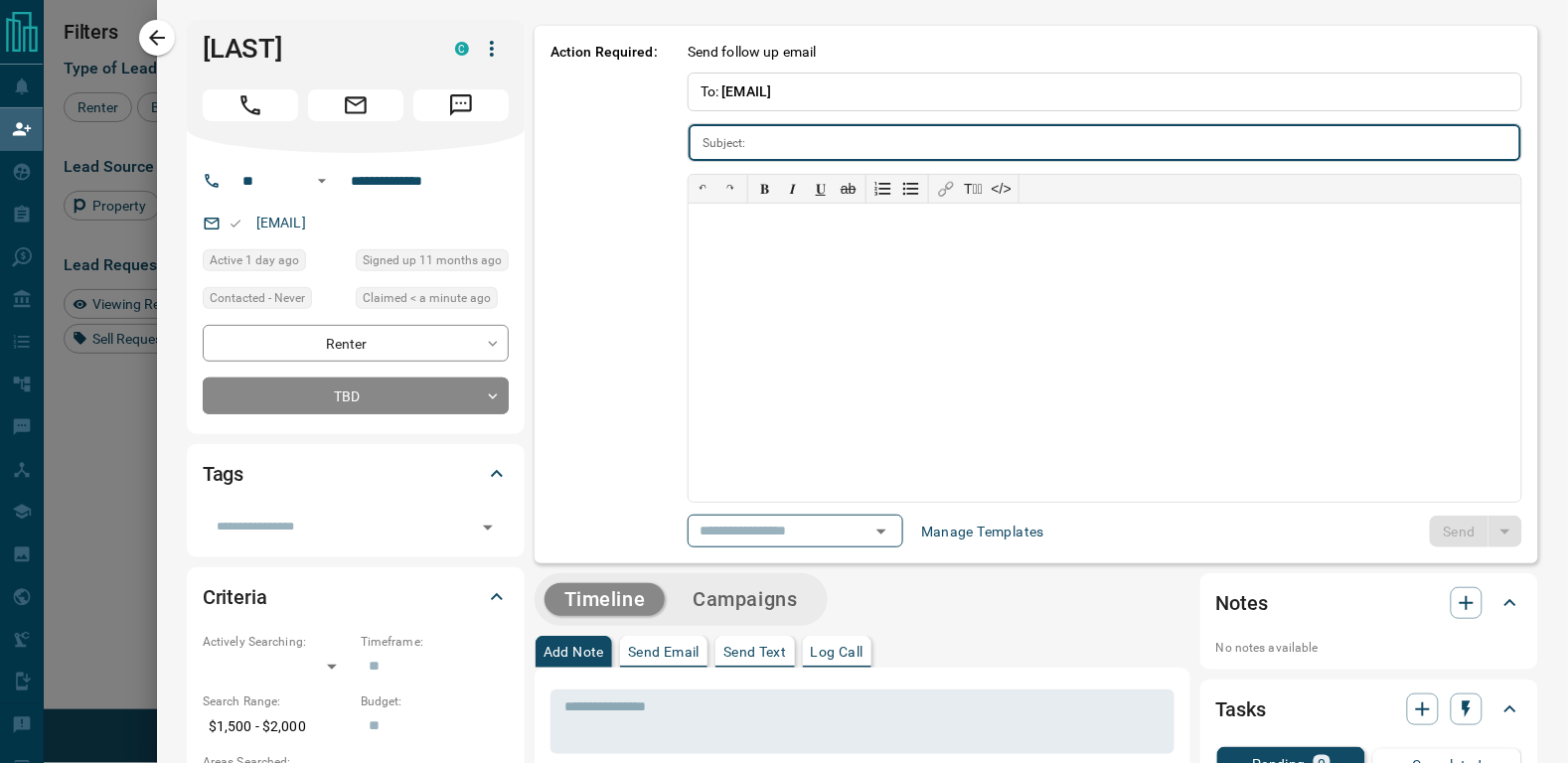 type on "**********" 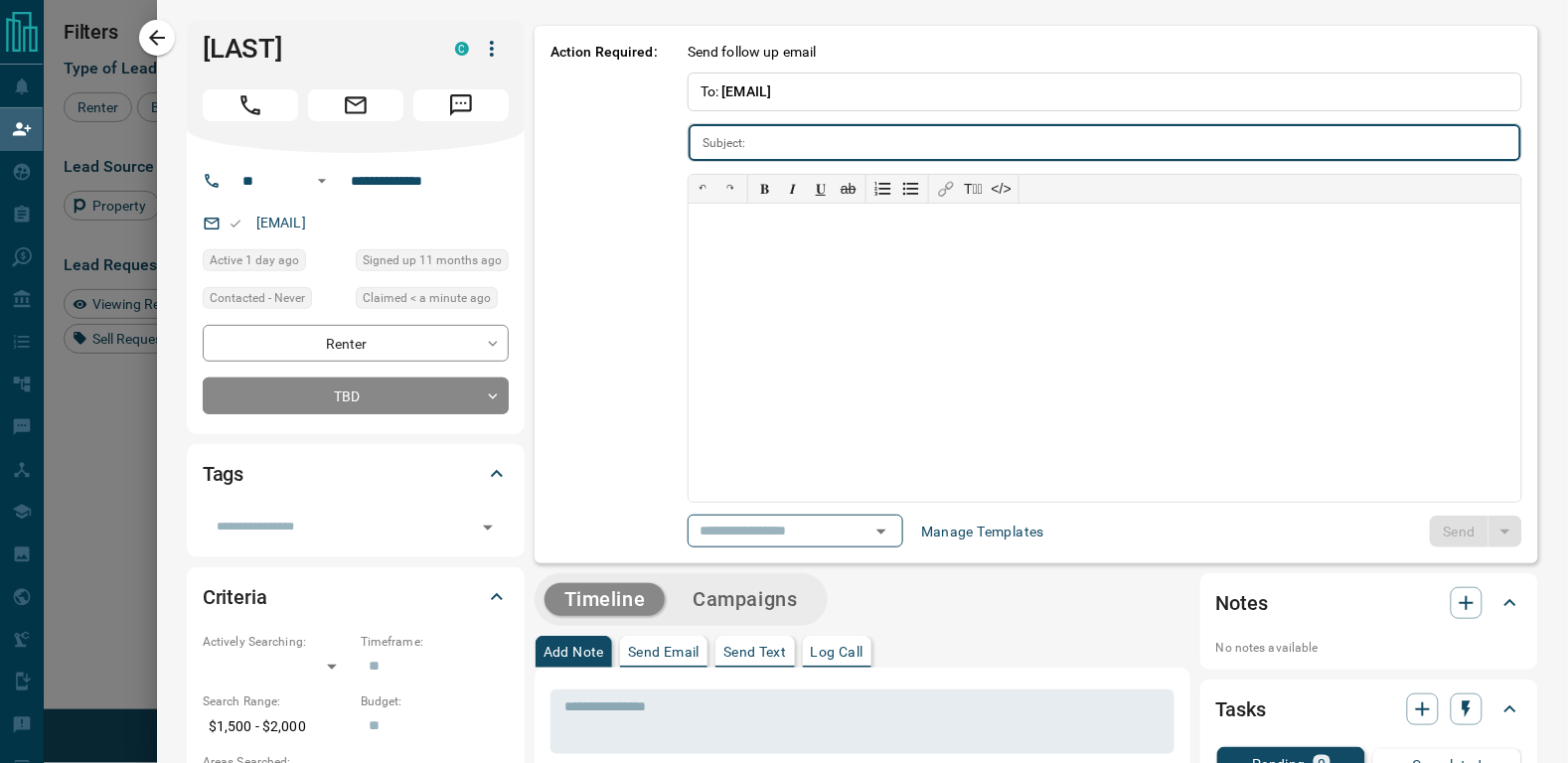 type on "**********" 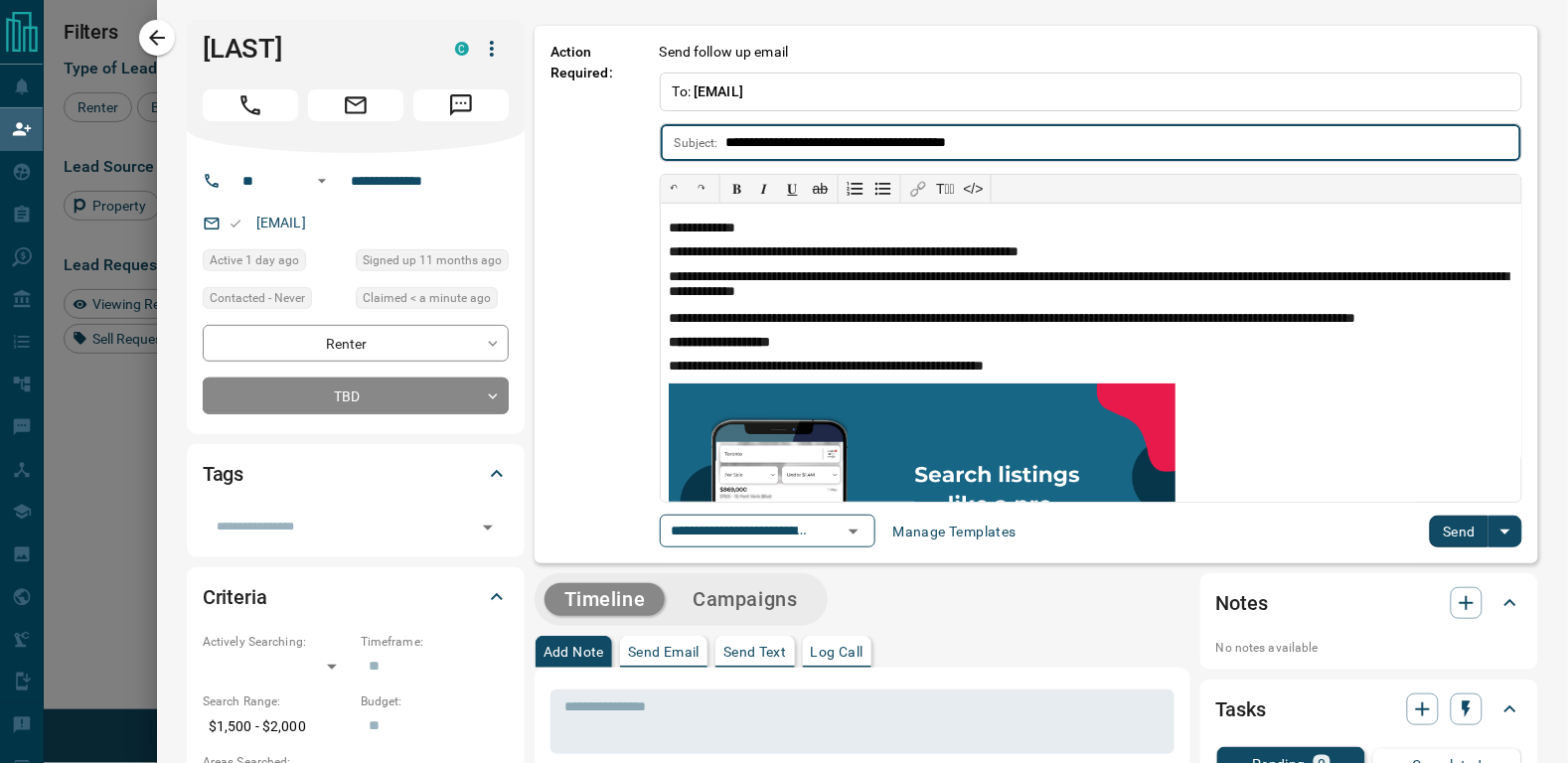 click on "Send" at bounding box center (1459, 532) 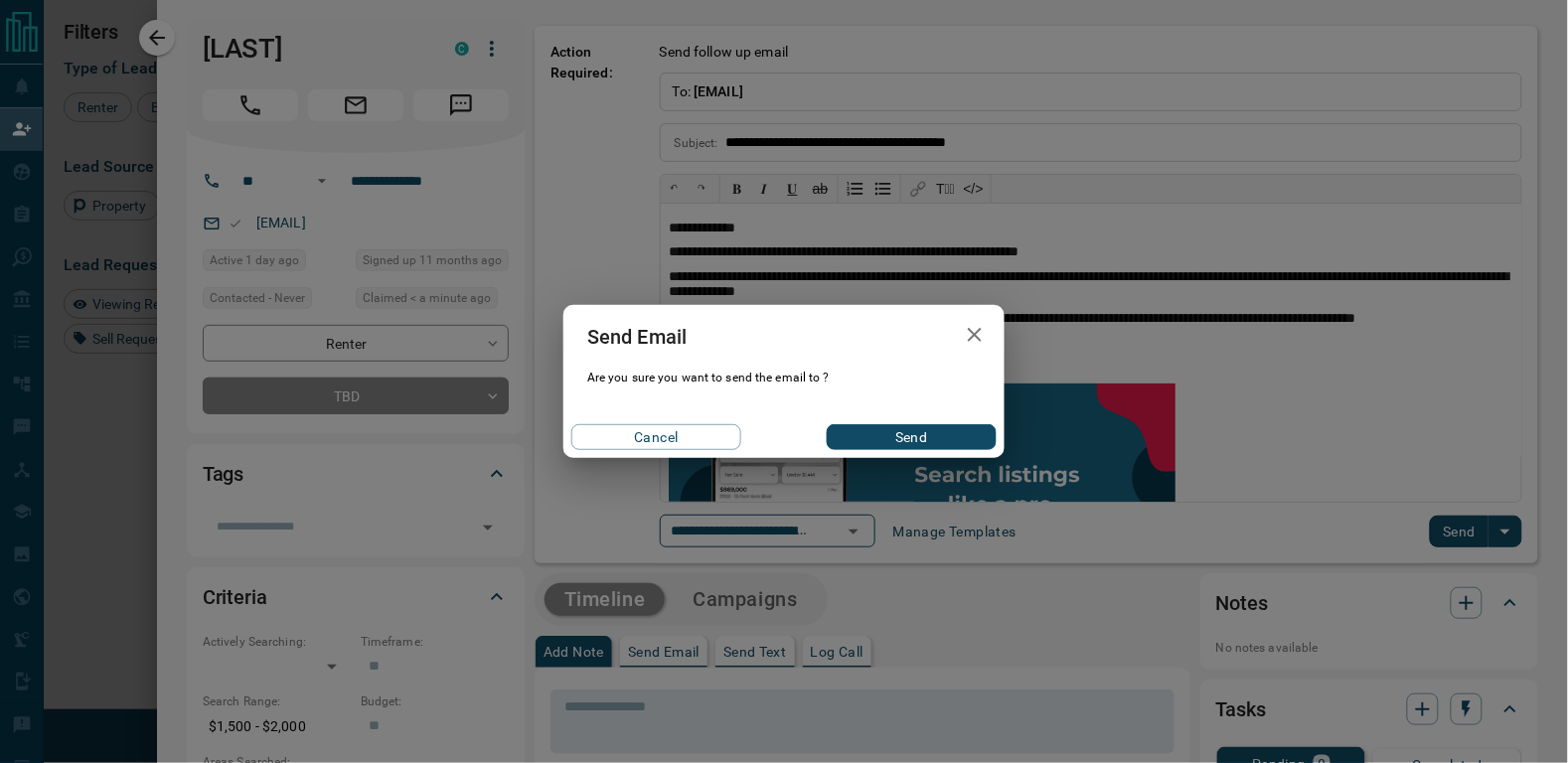 click on "Send" at bounding box center [911, 437] 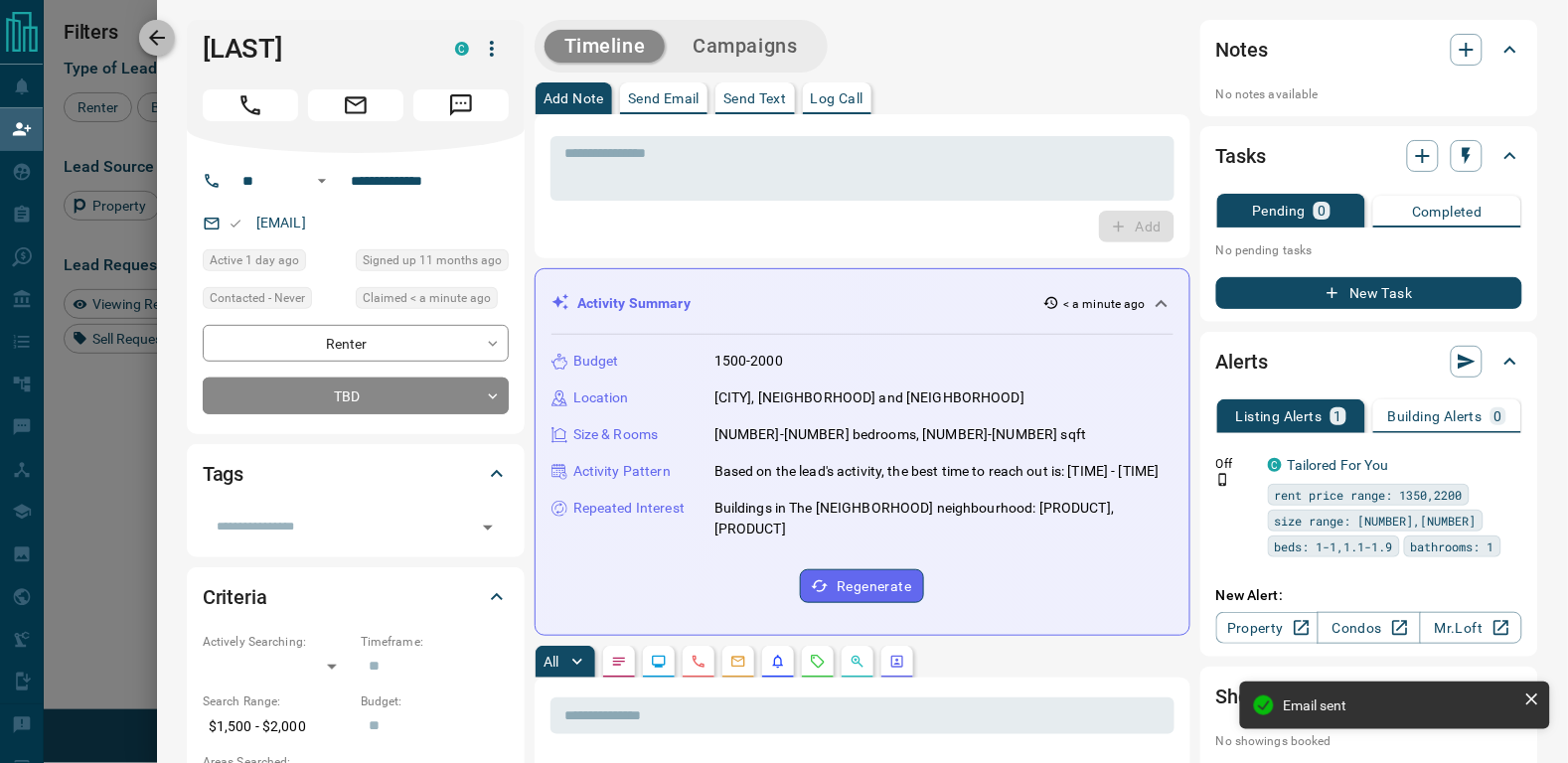 click at bounding box center (157, 38) 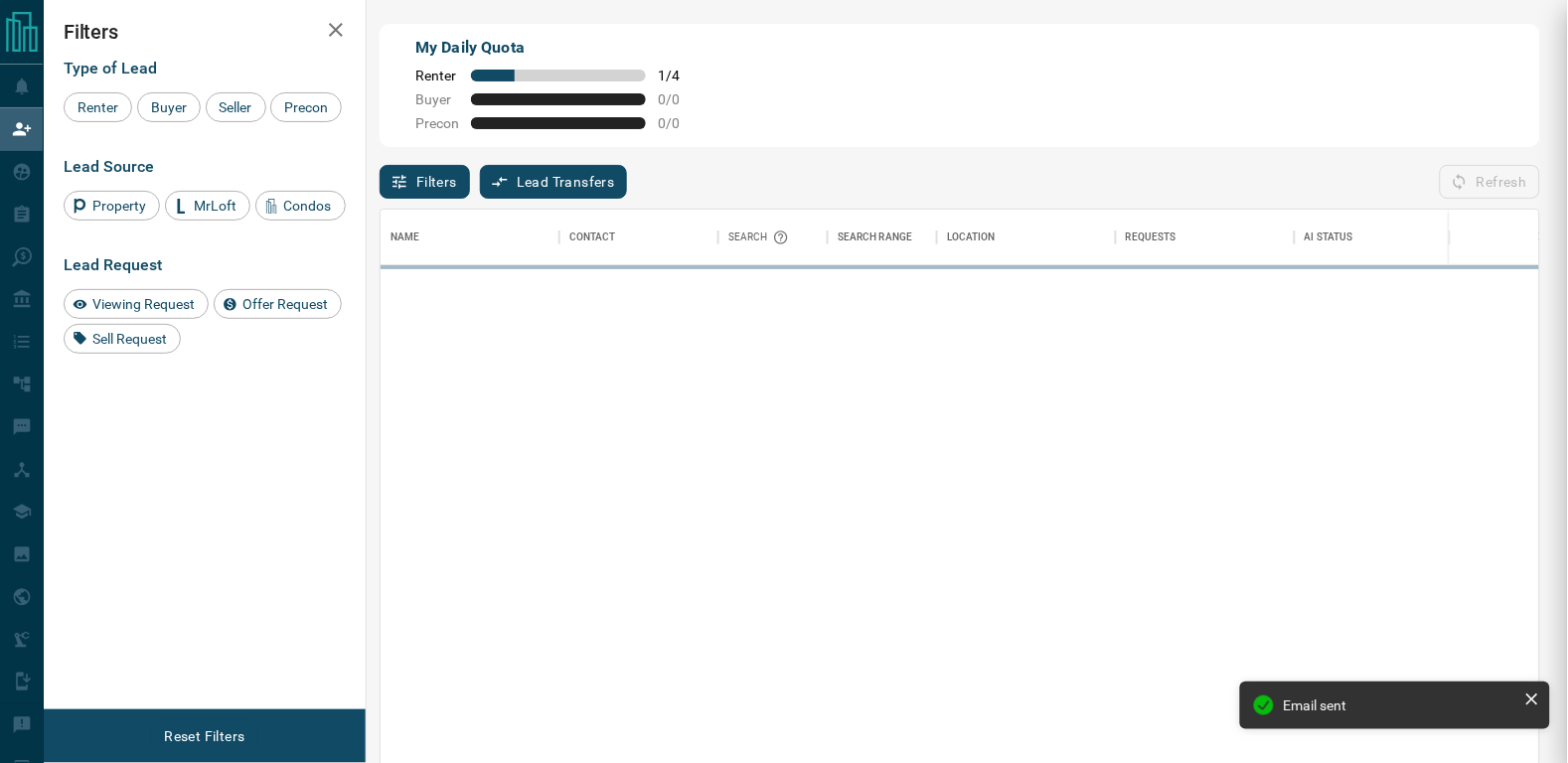 scroll, scrollTop: 1, scrollLeft: 1, axis: both 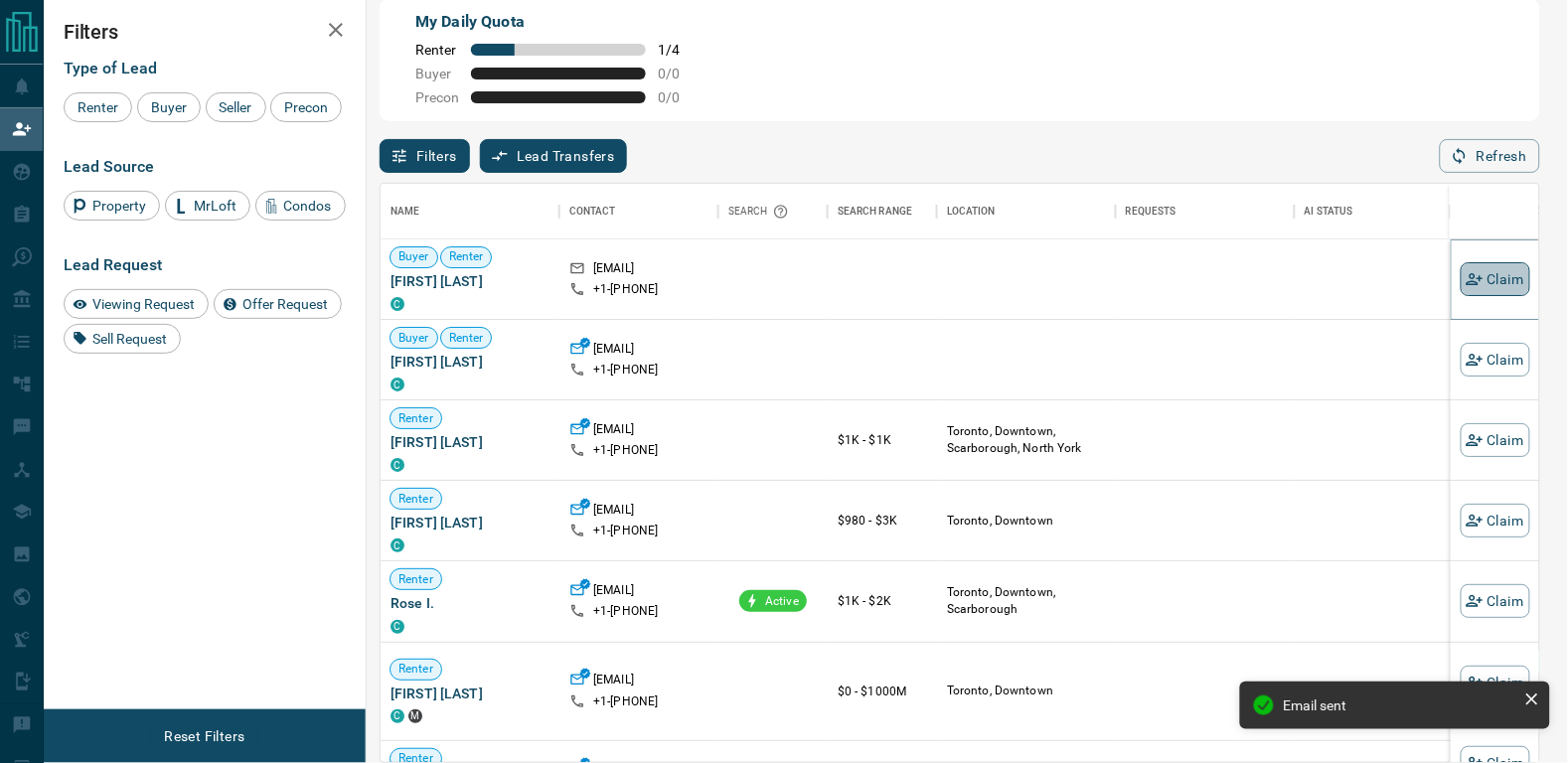 click on "Claim" at bounding box center (1495, 279) 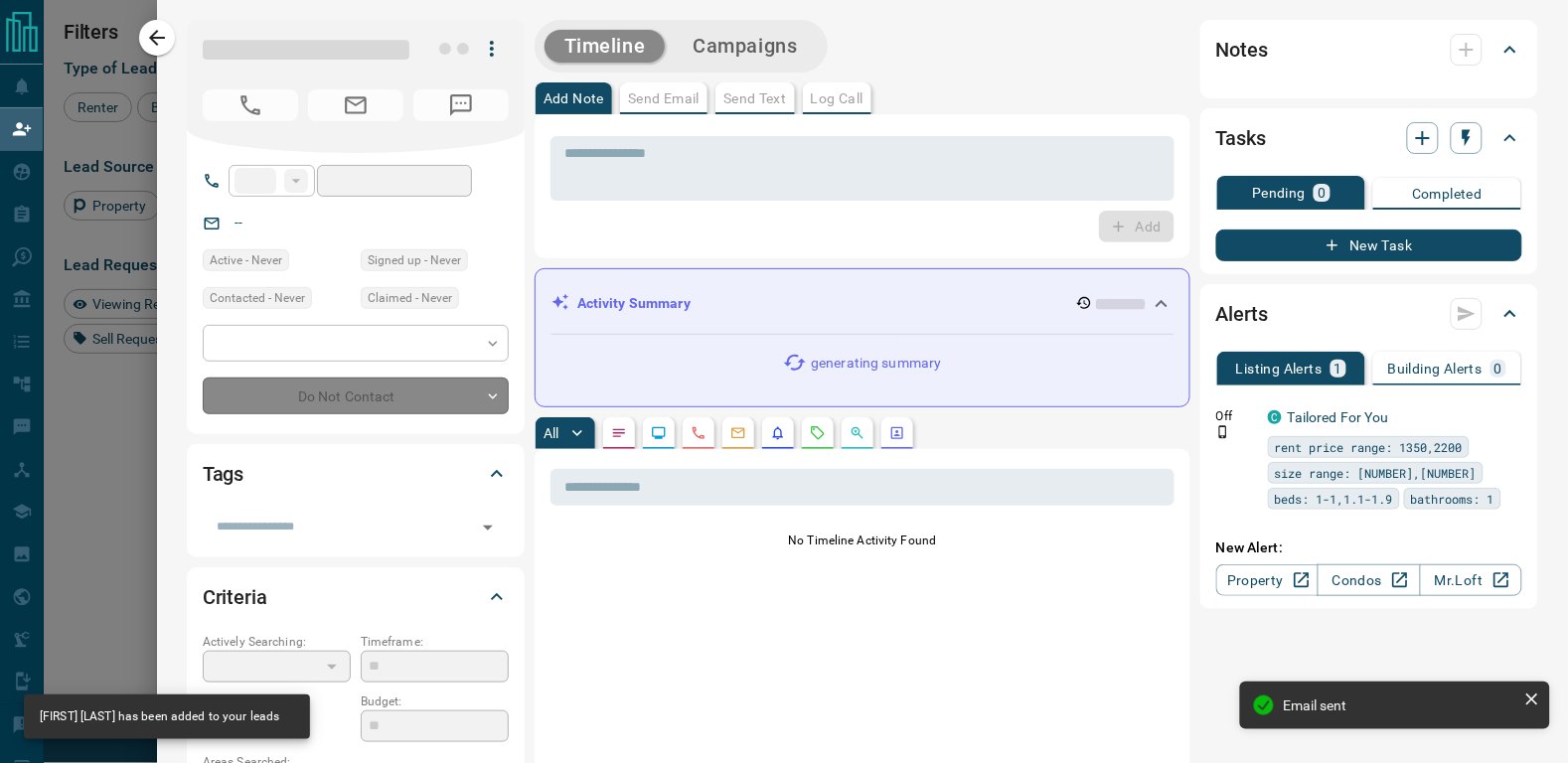 type on "**" 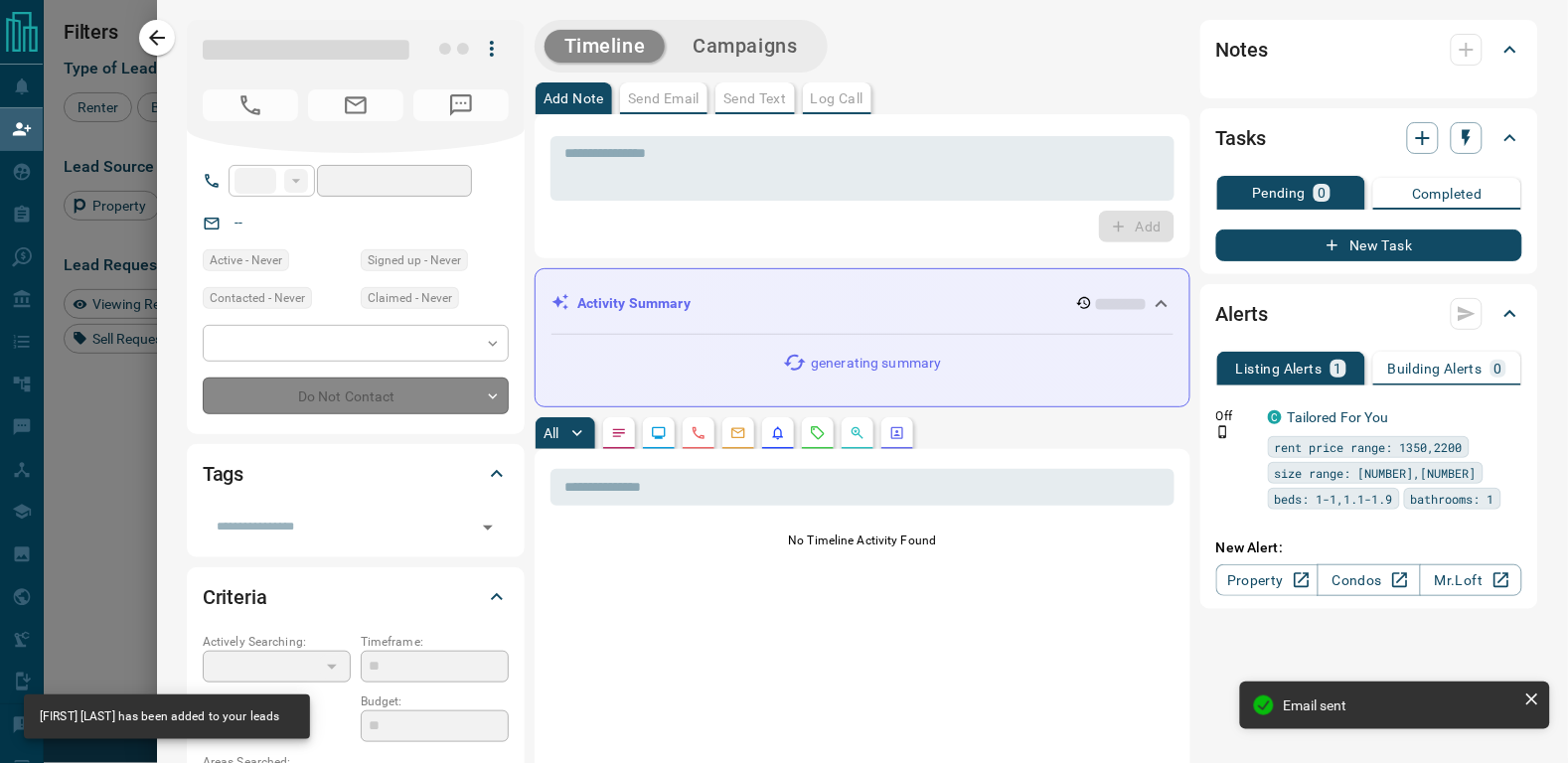 type on "**********" 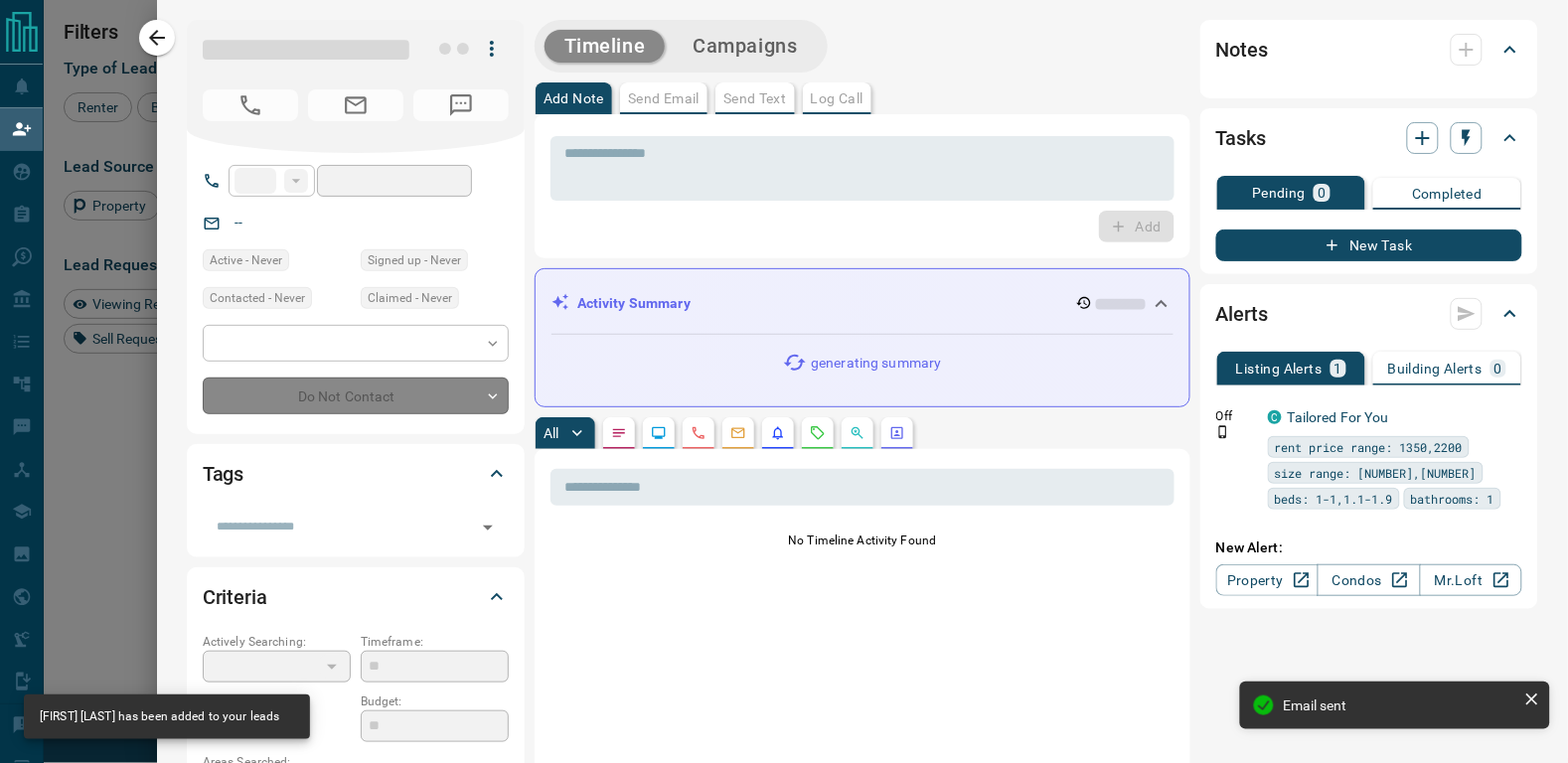 type on "**" 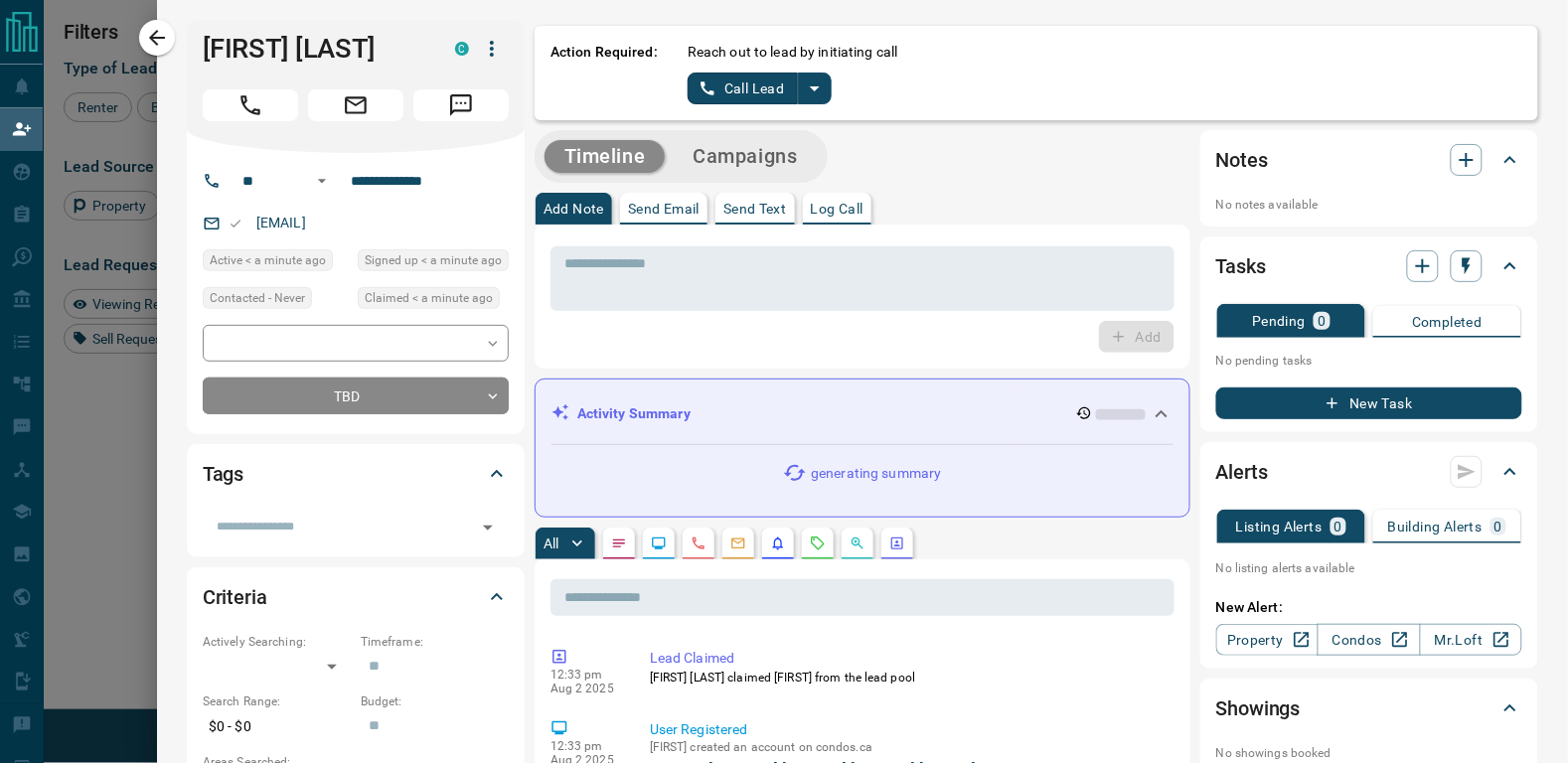 click on "Reach out to lead by initiating call Call Lead" at bounding box center (1105, 73) 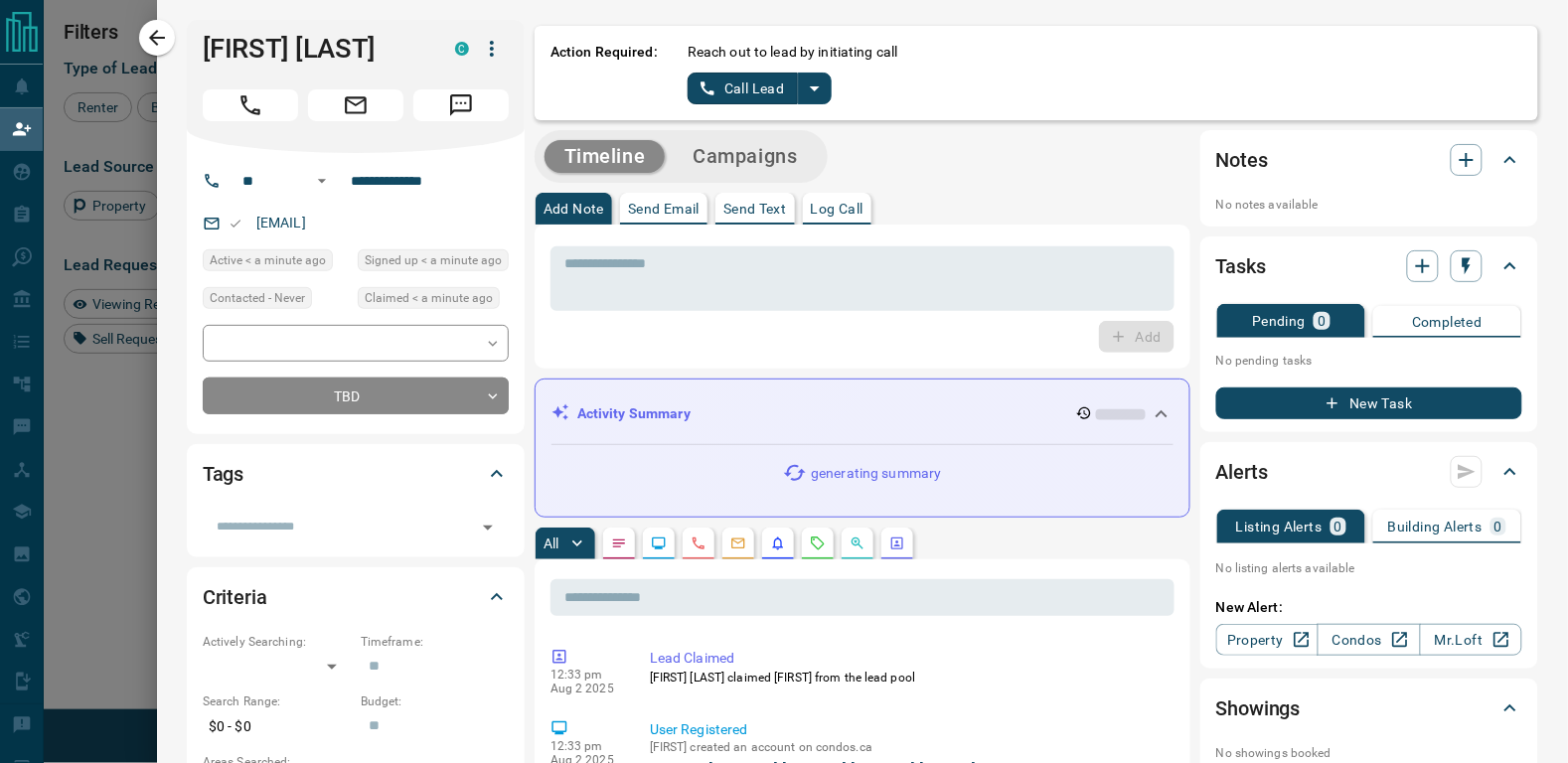 click 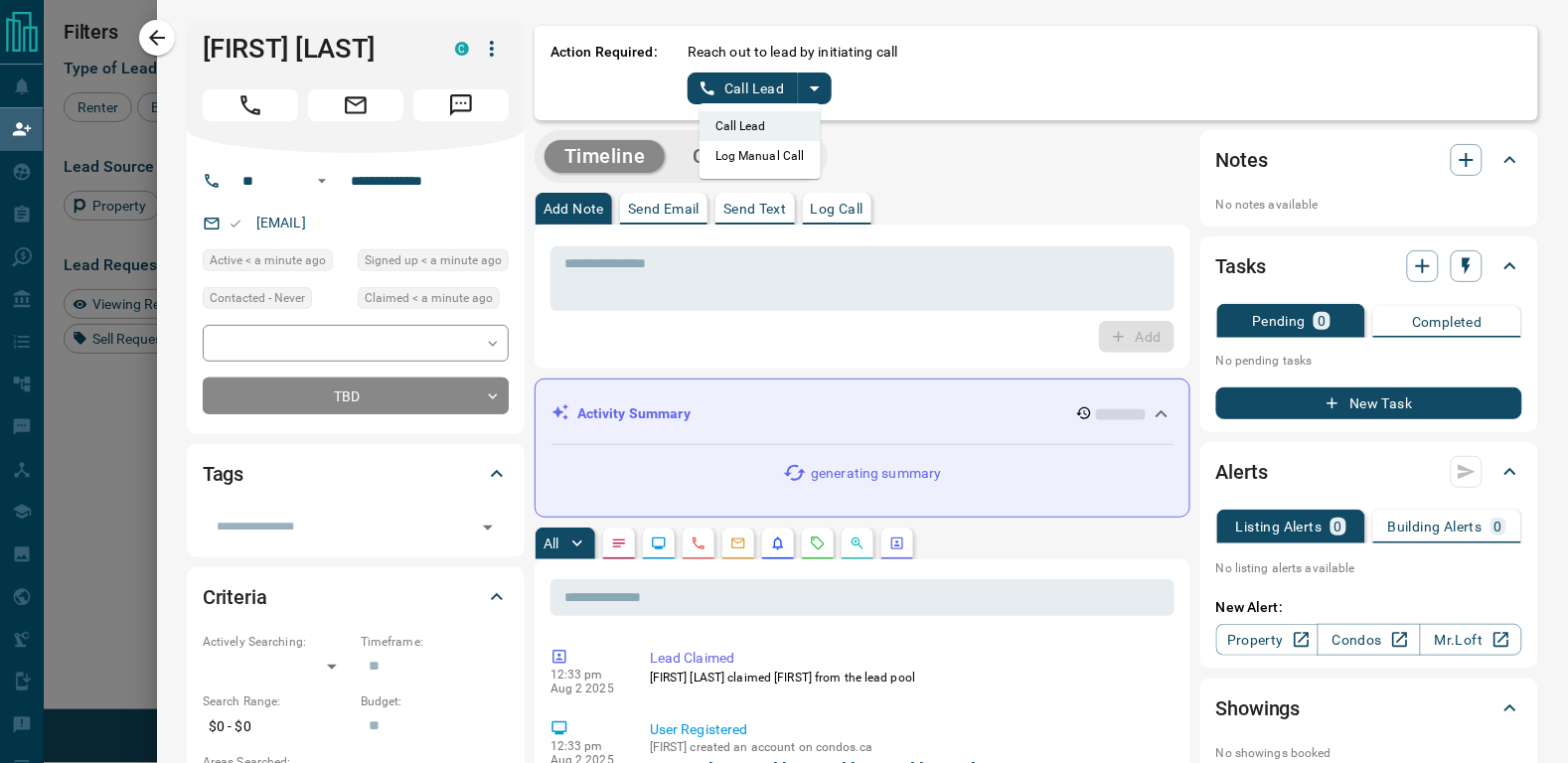 click on "Log Manual Call" at bounding box center (760, 156) 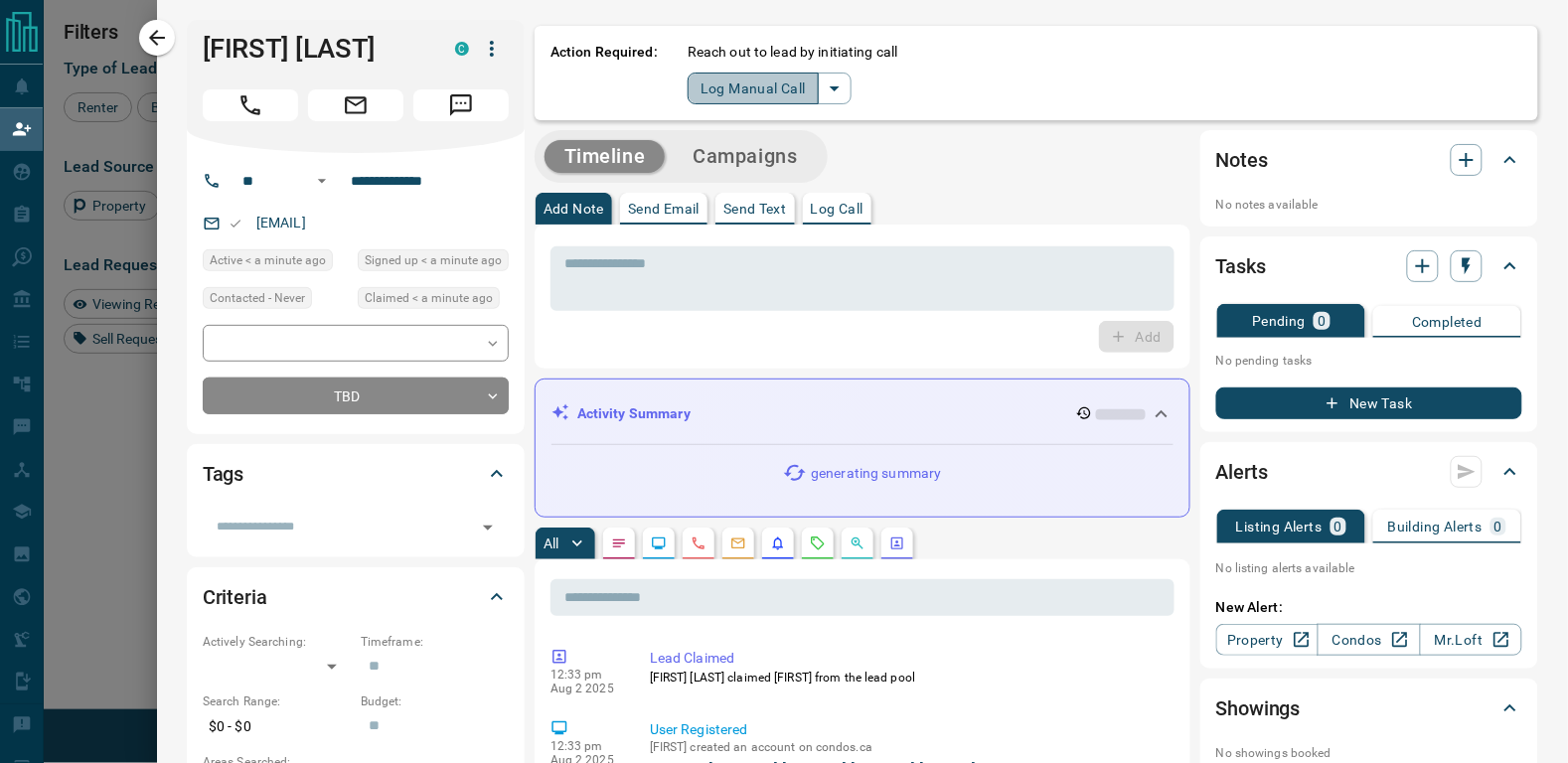 click on "Log Manual Call" at bounding box center [753, 88] 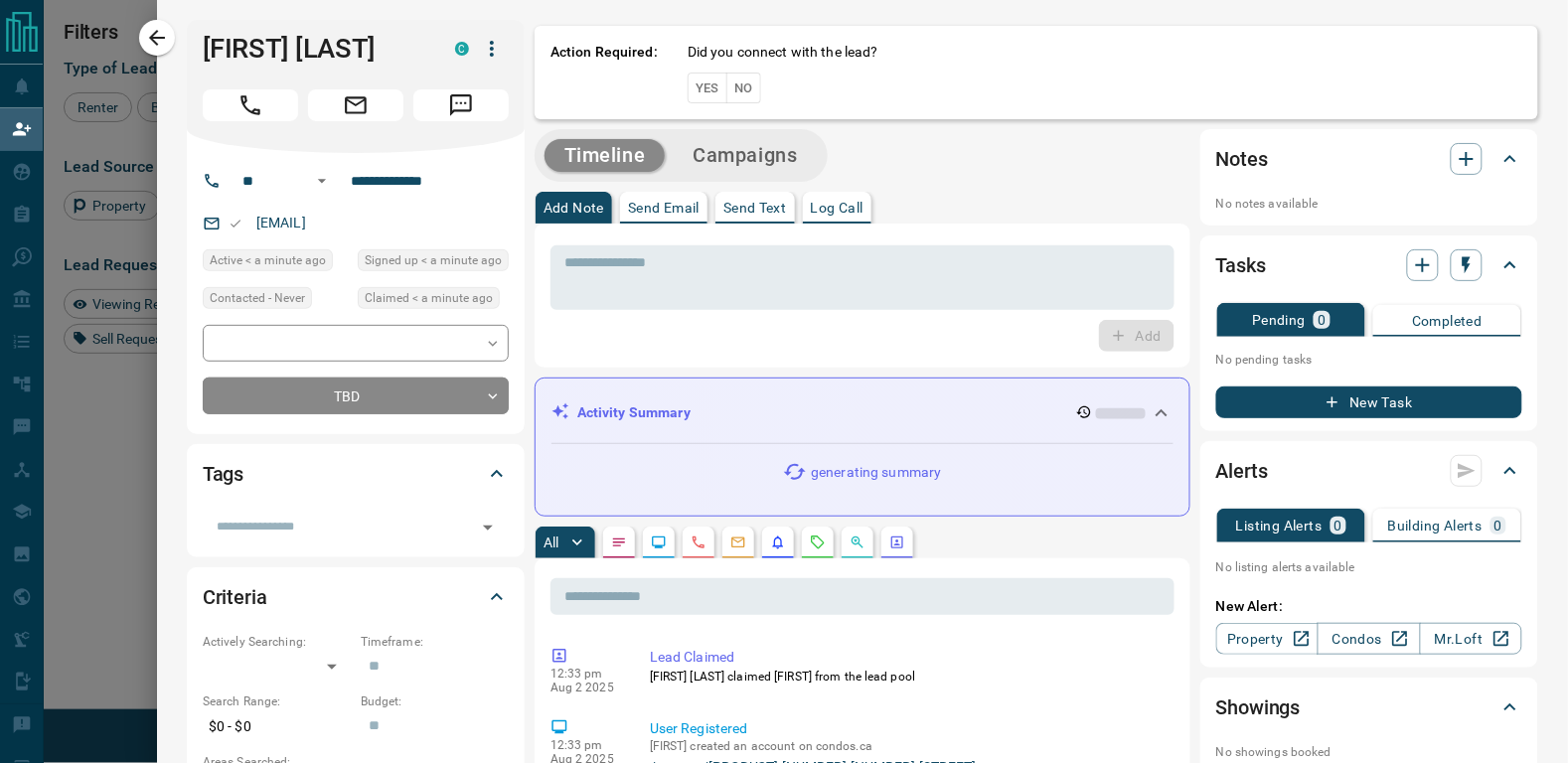 click on "No" at bounding box center [743, 87] 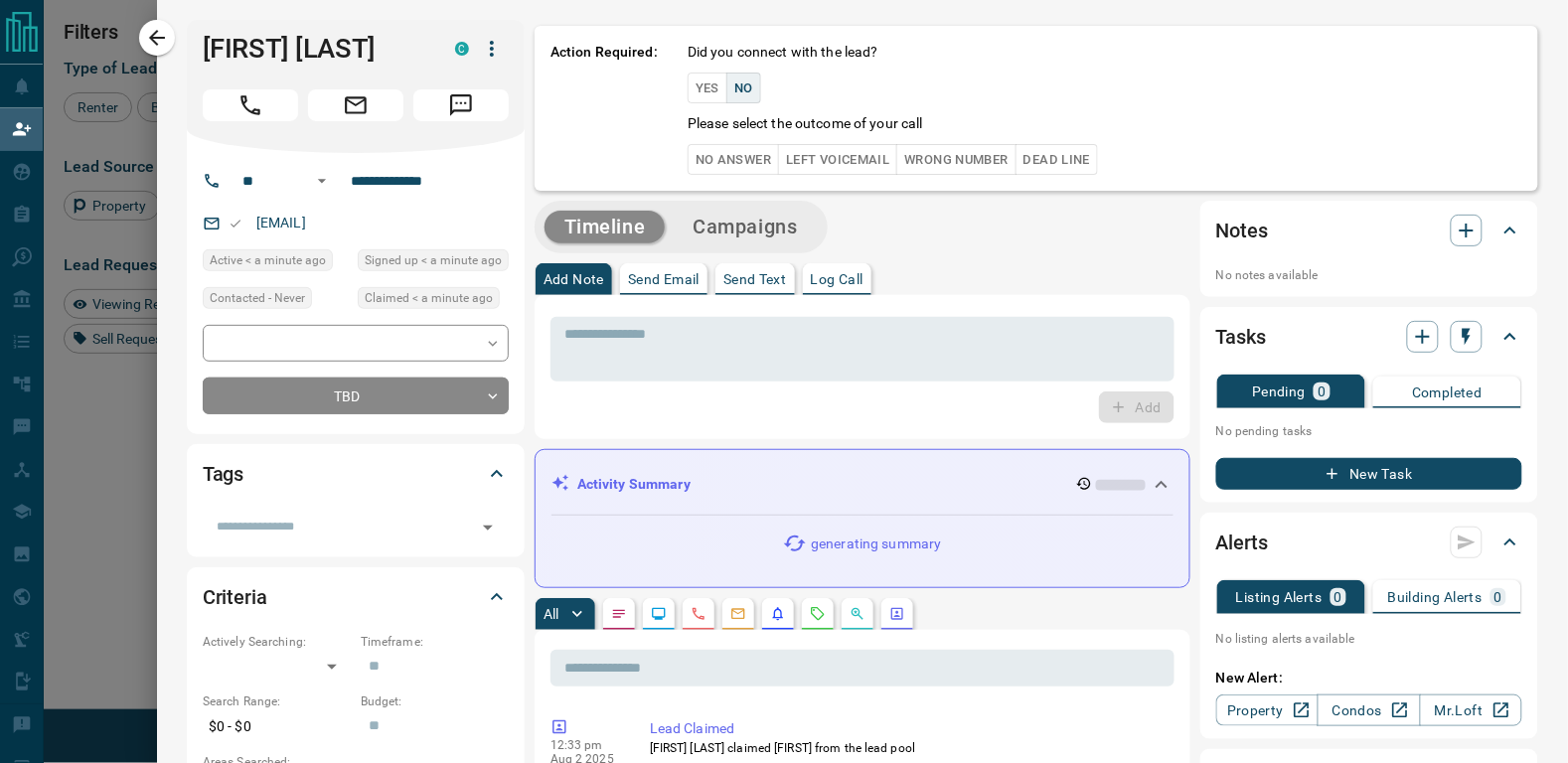 click on "No Answer" at bounding box center (733, 159) 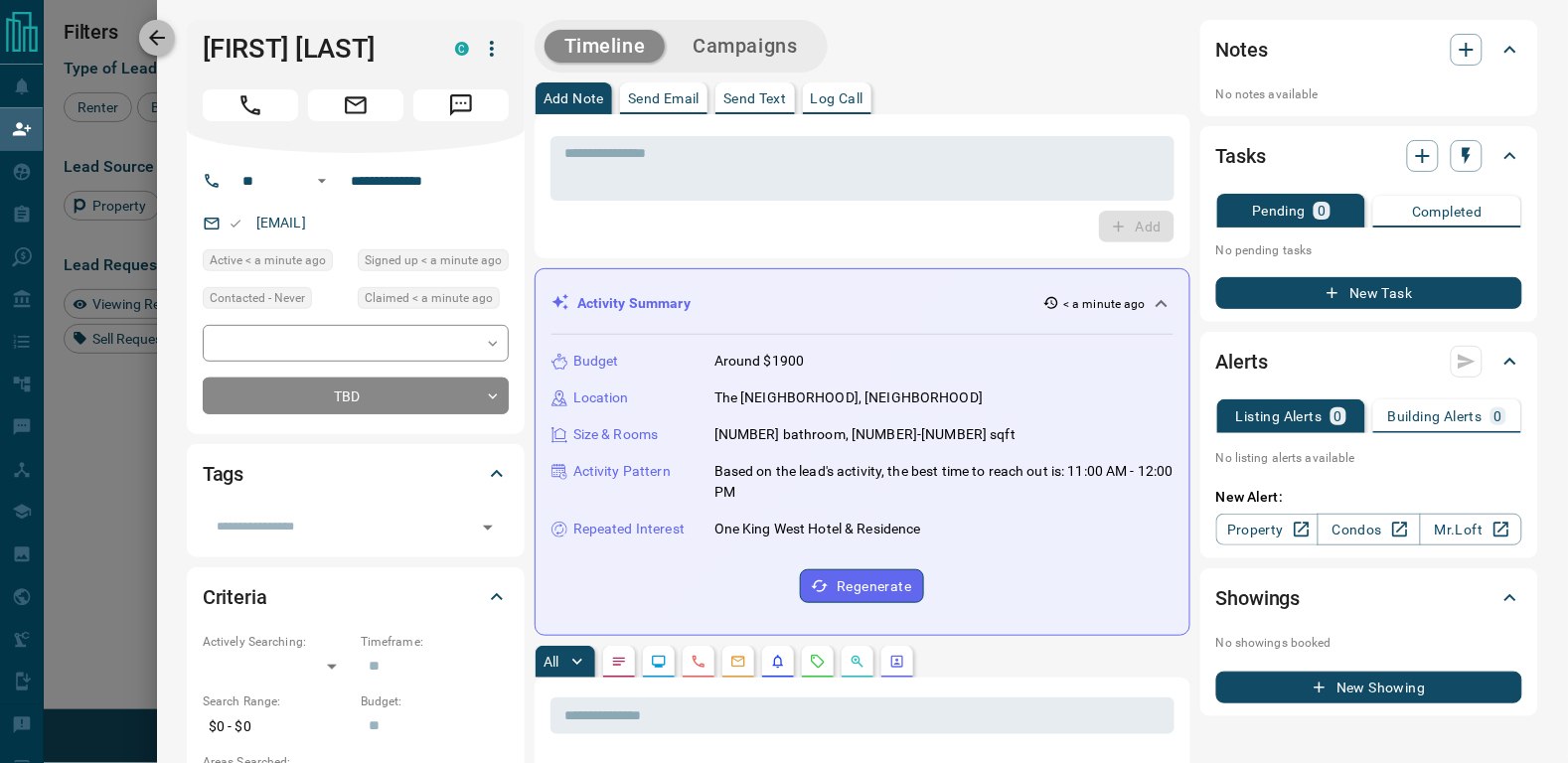 click 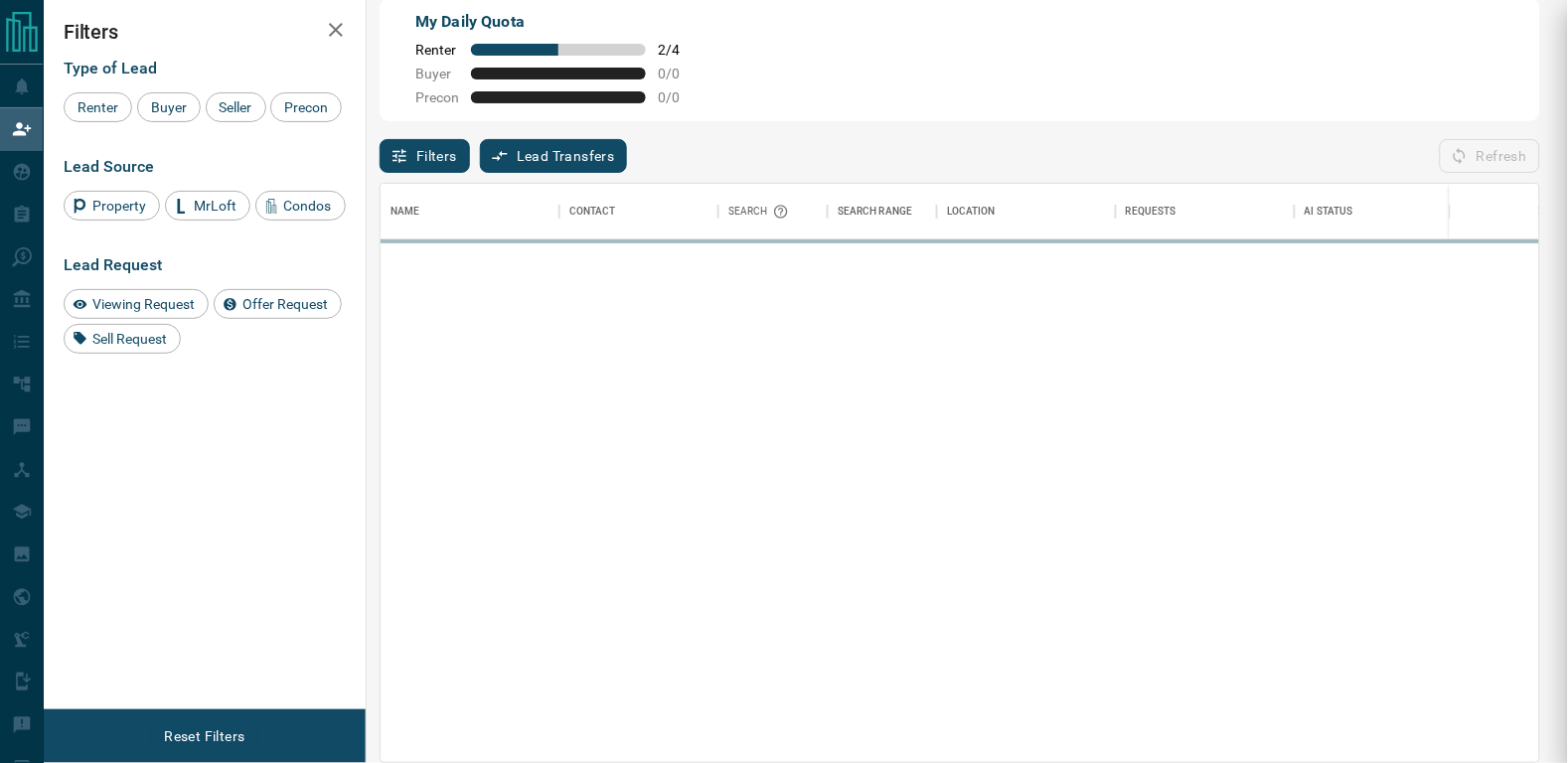 scroll, scrollTop: 1, scrollLeft: 1, axis: both 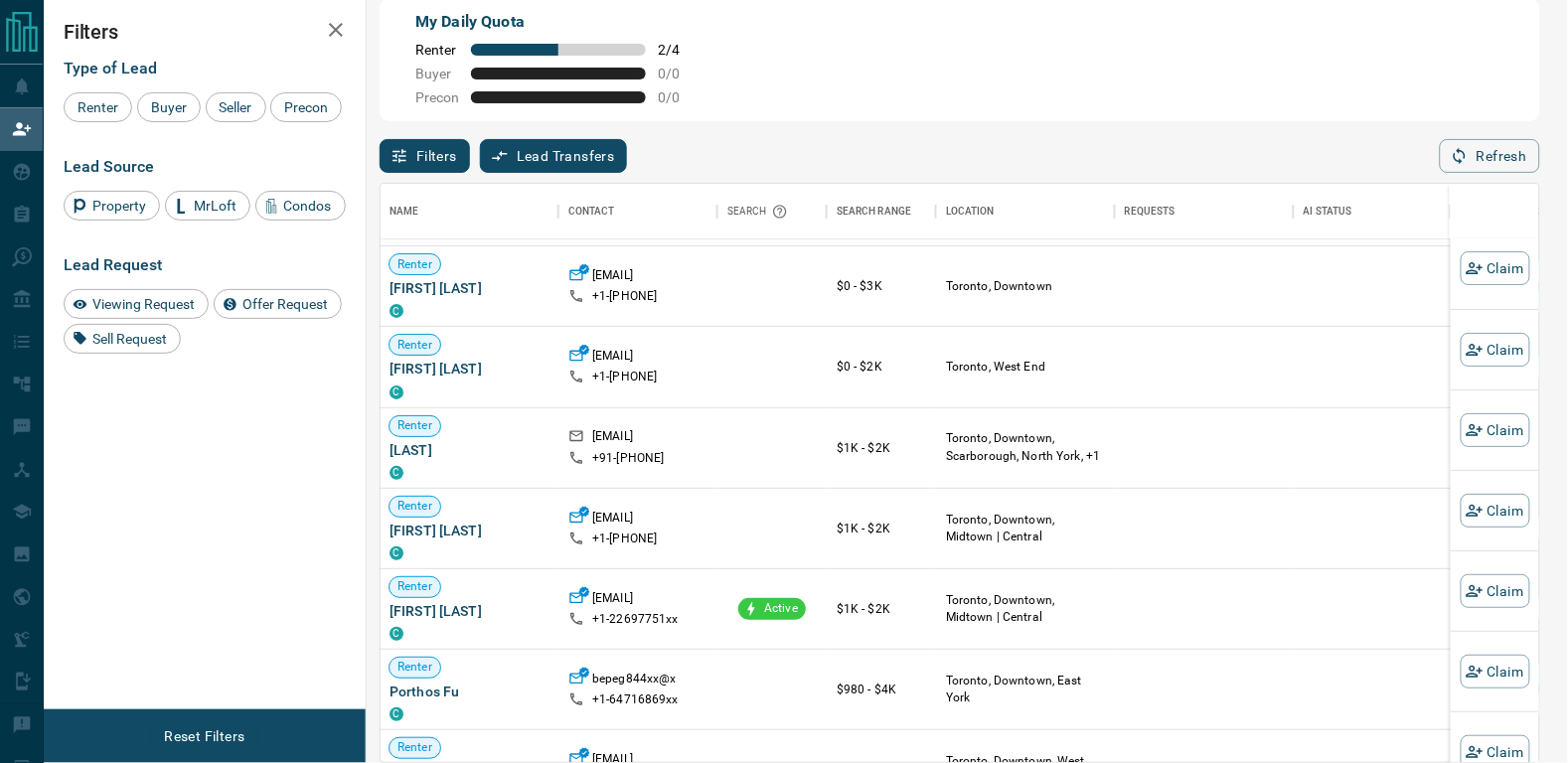 click on "Renter [FIRST] [LAST] C [EMAIL] +[COUNTRY_CODE]- [PHONE] $ [PRICE] - $ [PRICE] [CITY], [NEIGHBORHOOD] Renter [FIRST] [LAST] C [EMAIL] Active $ [PRICE] - $ [PRICE] [CITY], [NEIGHBORHOOD], [CITY] Renter [FIRST] [LAST] C [EMAIL] [PHONE] $ [PRICE] - $ [PRICE] [CITY], [NEIGHBORHOOD] High Interest Favourite Back to Site Renter [FIRST] [LAST] C [EMAIL] +[COUNTRY_CODE]- [PHONE] $ [PRICE] - $ [PRICE] [CITY], [NEIGHBORHOOD], [CITY], + [NUMBER] Renter [FIRST] C [EMAIL] +[COUNTRY_CODE]- [PHONE] $ [PRICE] - $ [PRICE] [CITY], [NEIGHBORHOOD] Back to Site Renter [FIRST] [LAST] C [EMAIL] +[COUNTRY_CODE]- [PHONE] $ [PRICE] - $ [PRICE] [CITY], [NEIGHBORHOOD], [CITY], [CITY], + [NUMBER] Renter [FIRST] [LAST] C [EMAIL] +[COUNTRY_CODE]- [PHONE] $ [PRICE] - $ [PRICE] [CITY], [NEIGHBORHOOD], [CITY] | [NEIGHBORHOOD] Back to Site Renter [FIRST] [LAST] C +[COUNTRY_CODE]-" at bounding box center (806, 299) 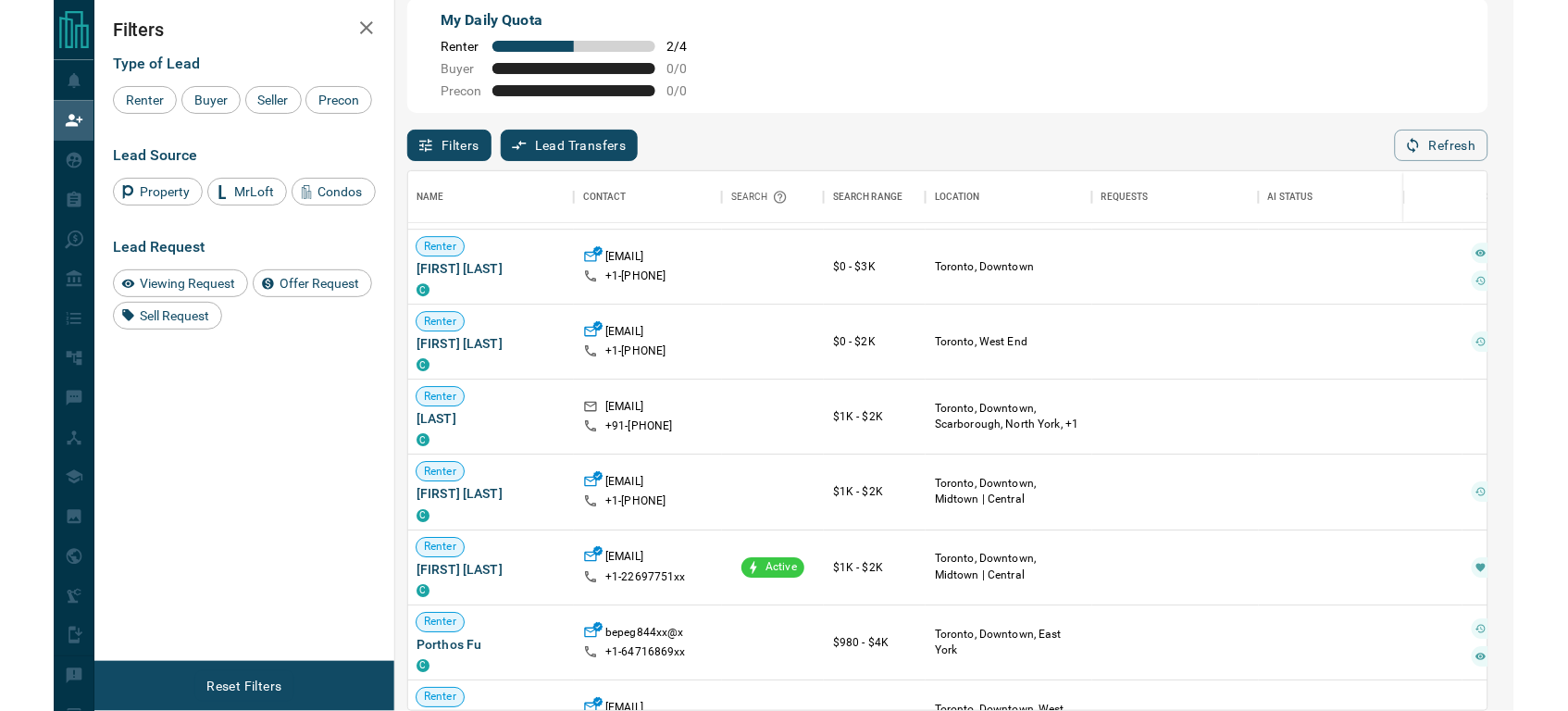 scroll, scrollTop: 1, scrollLeft: 1, axis: both 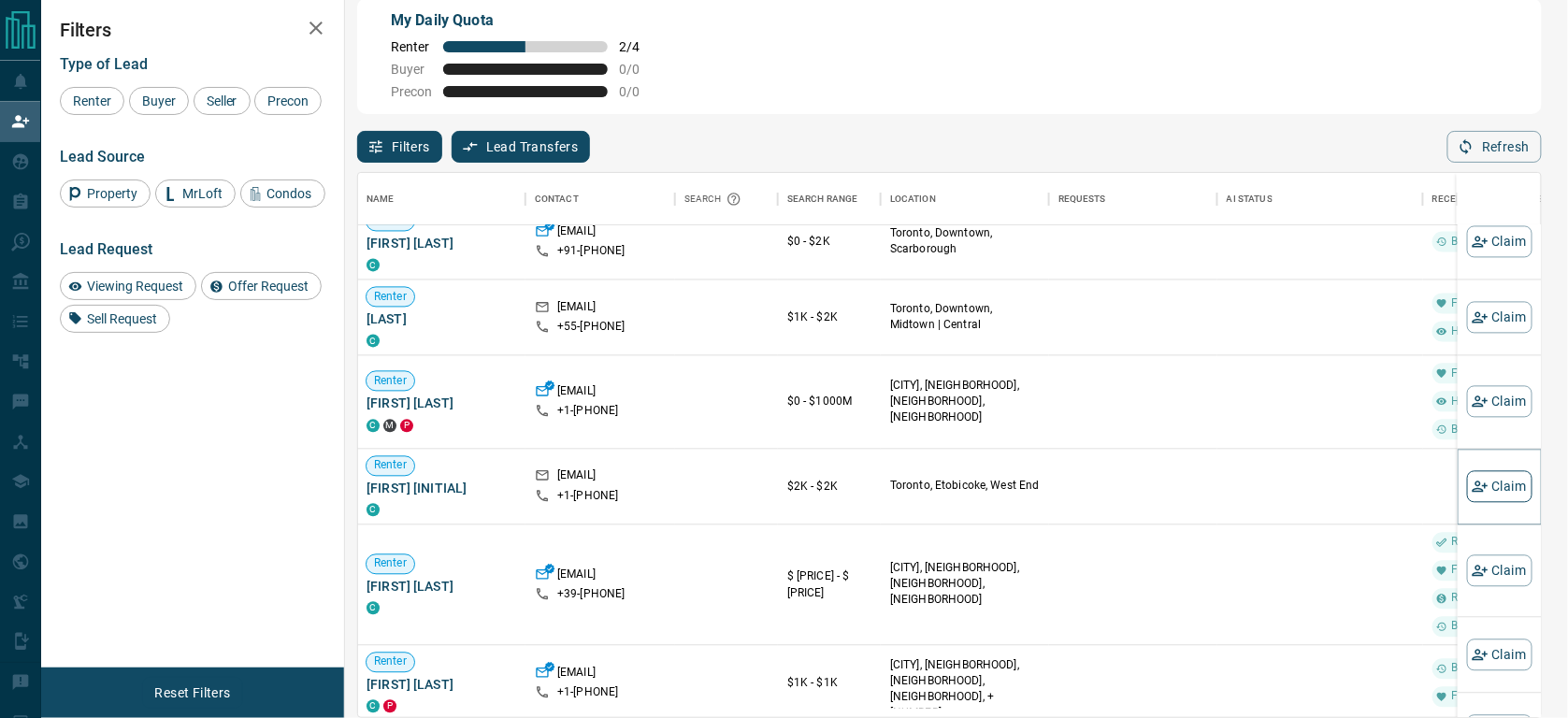 click 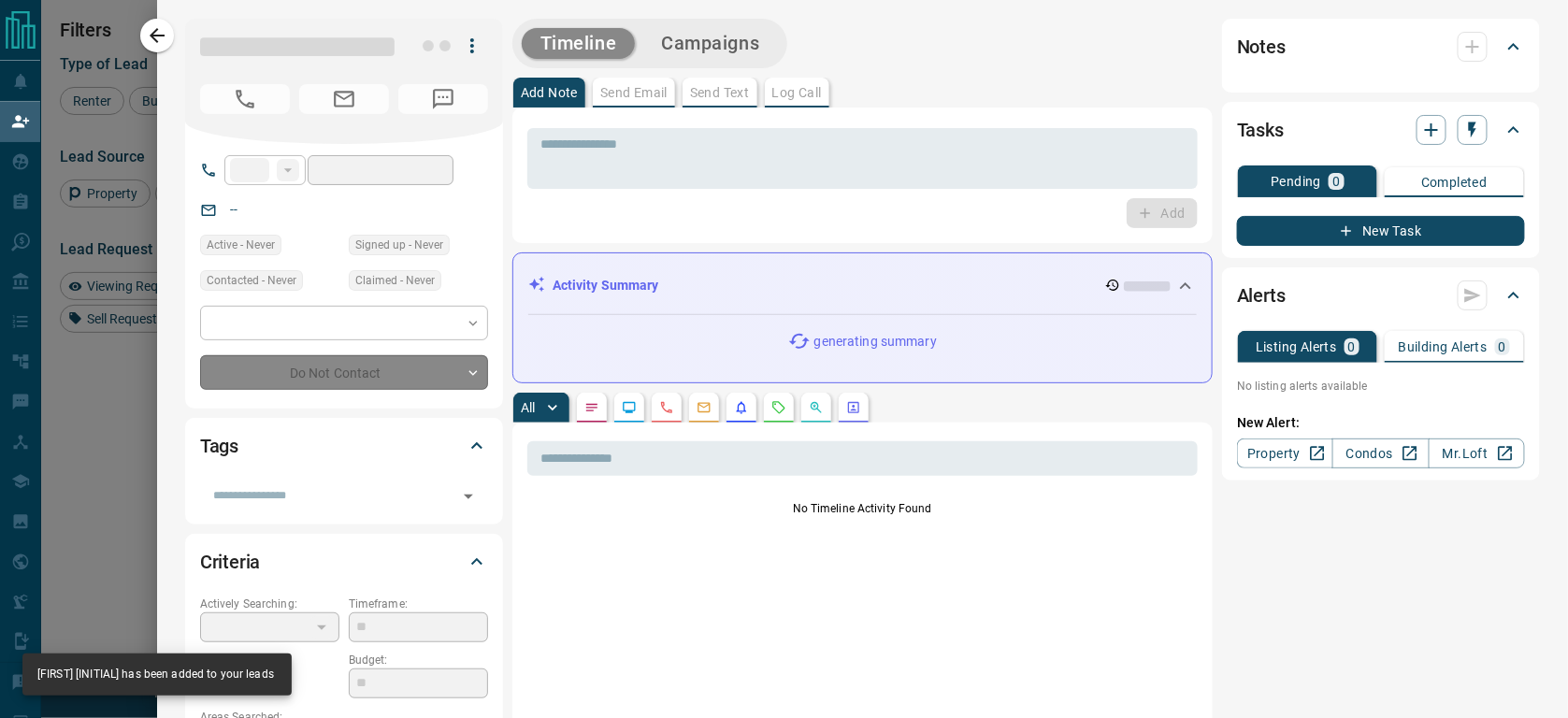 type on "**" 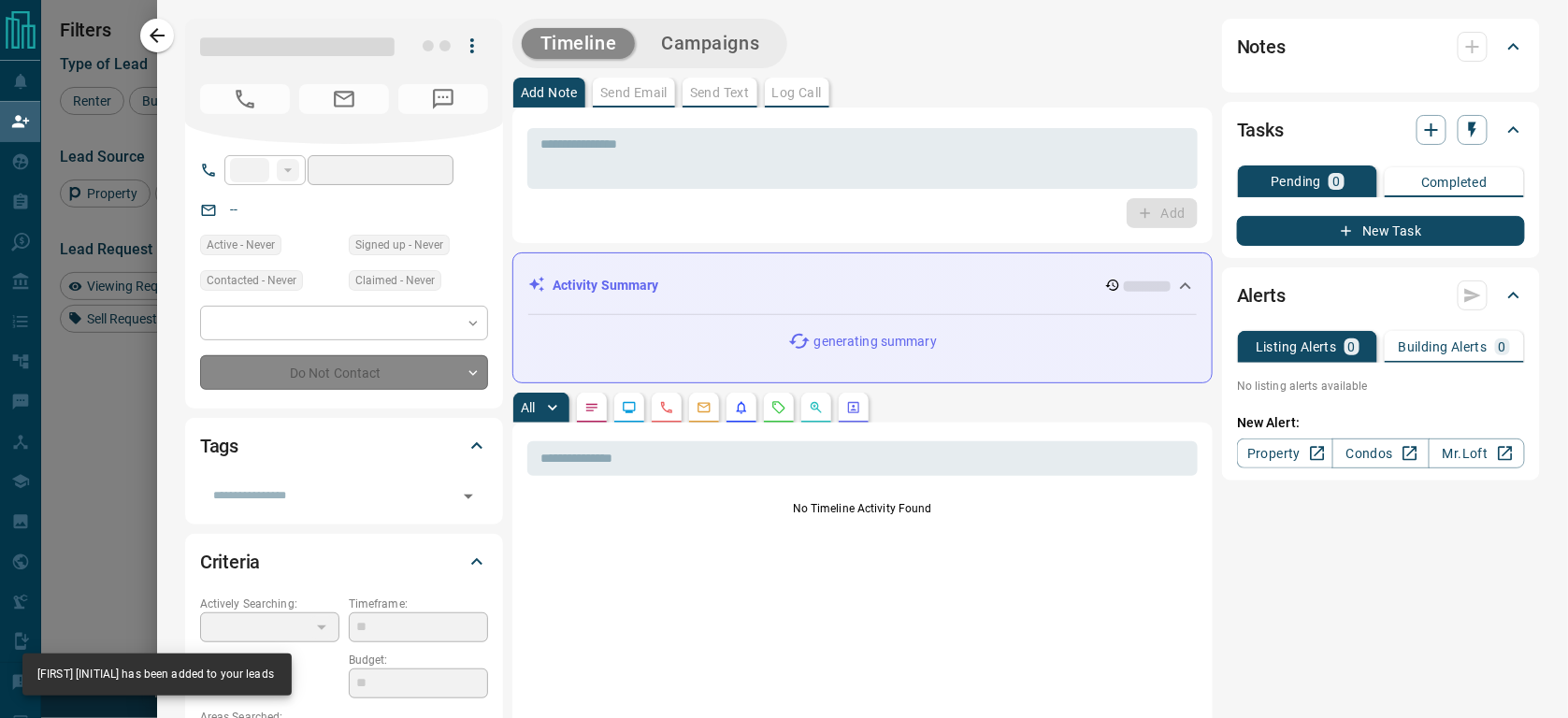 type on "**********" 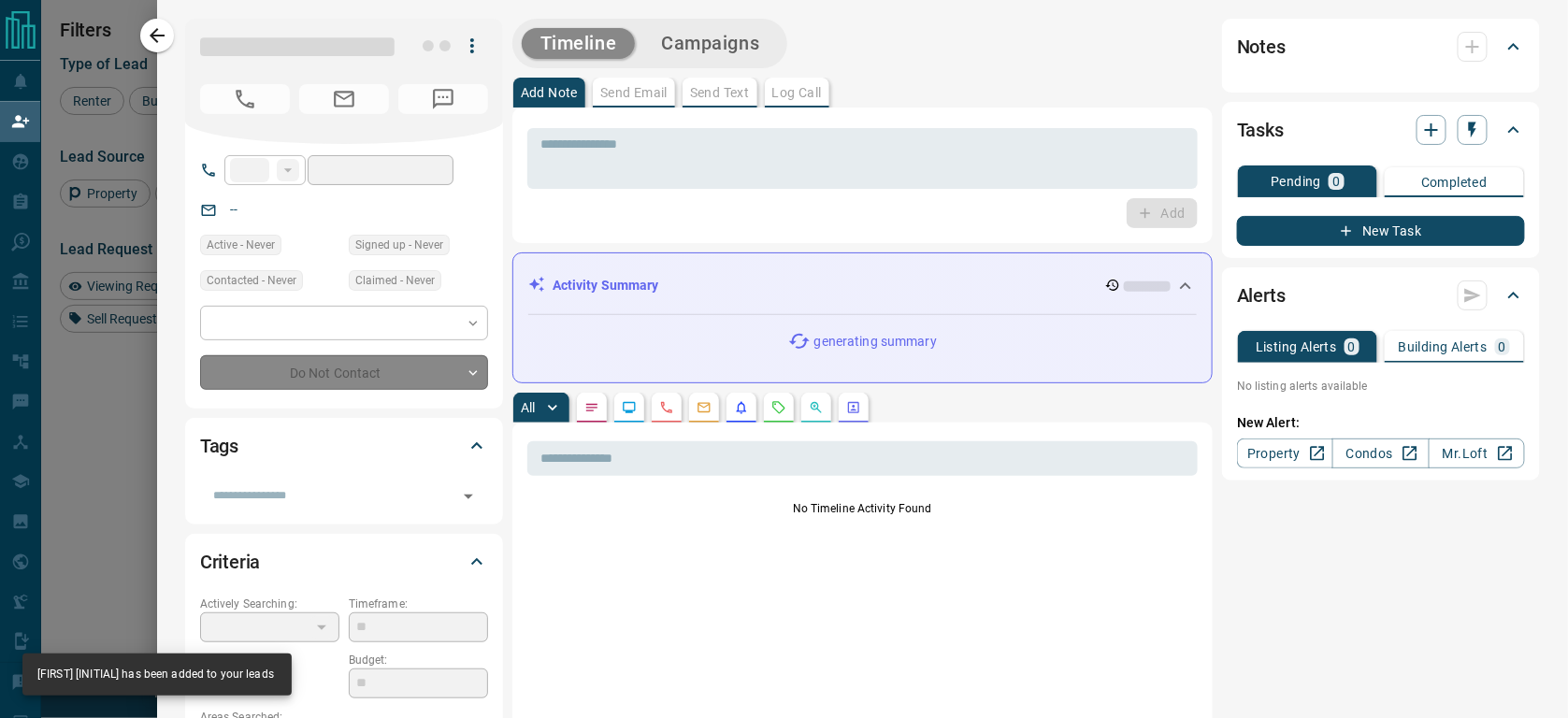 type on "**********" 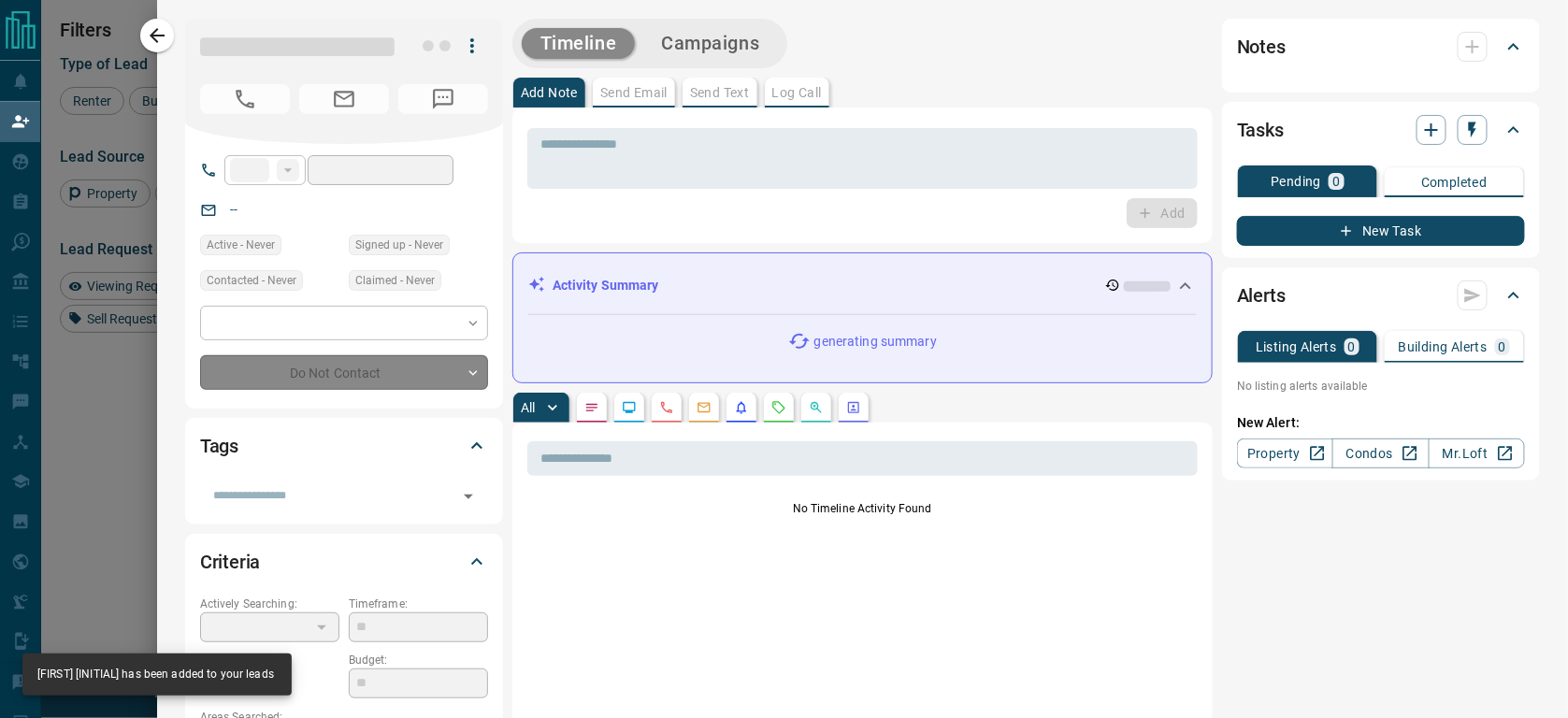 type on "**" 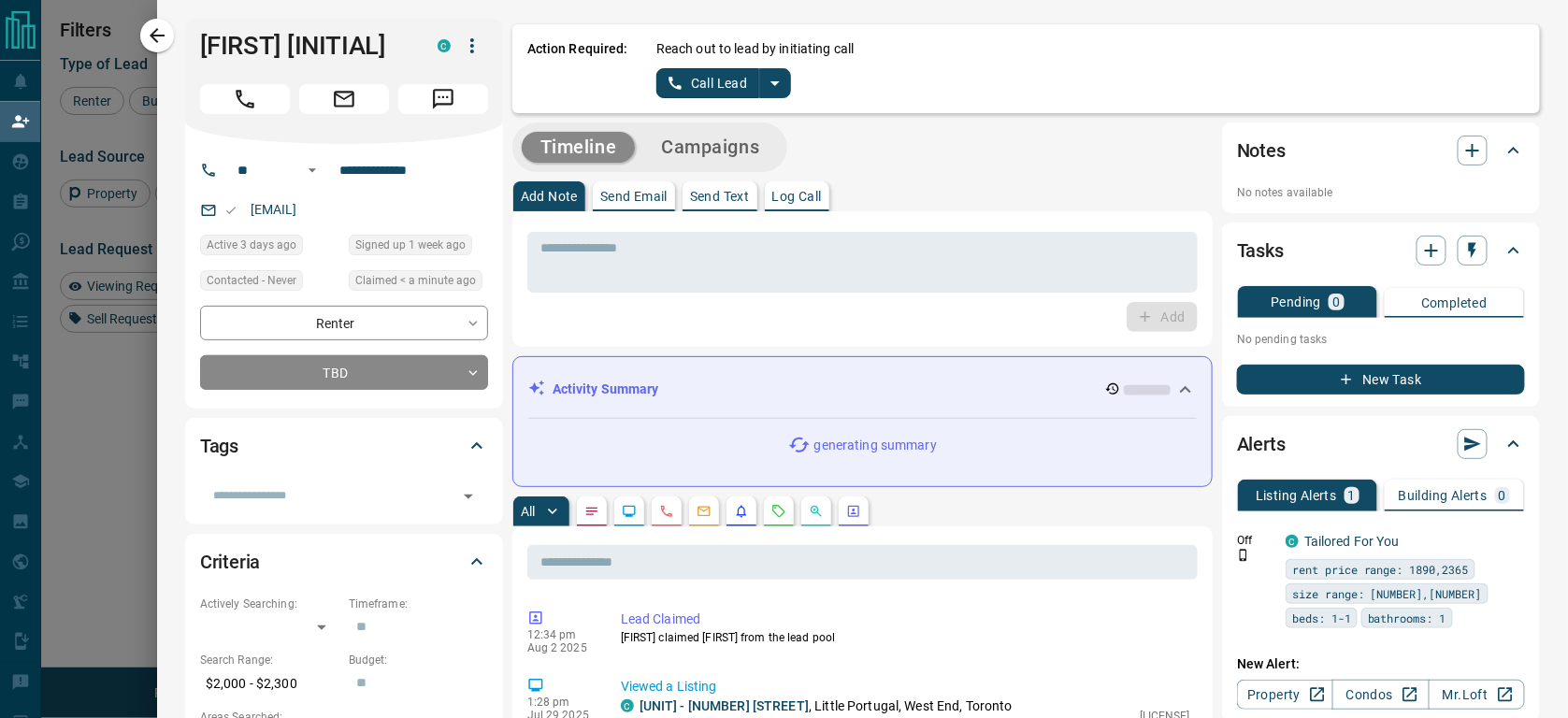 scroll, scrollTop: 0, scrollLeft: 0, axis: both 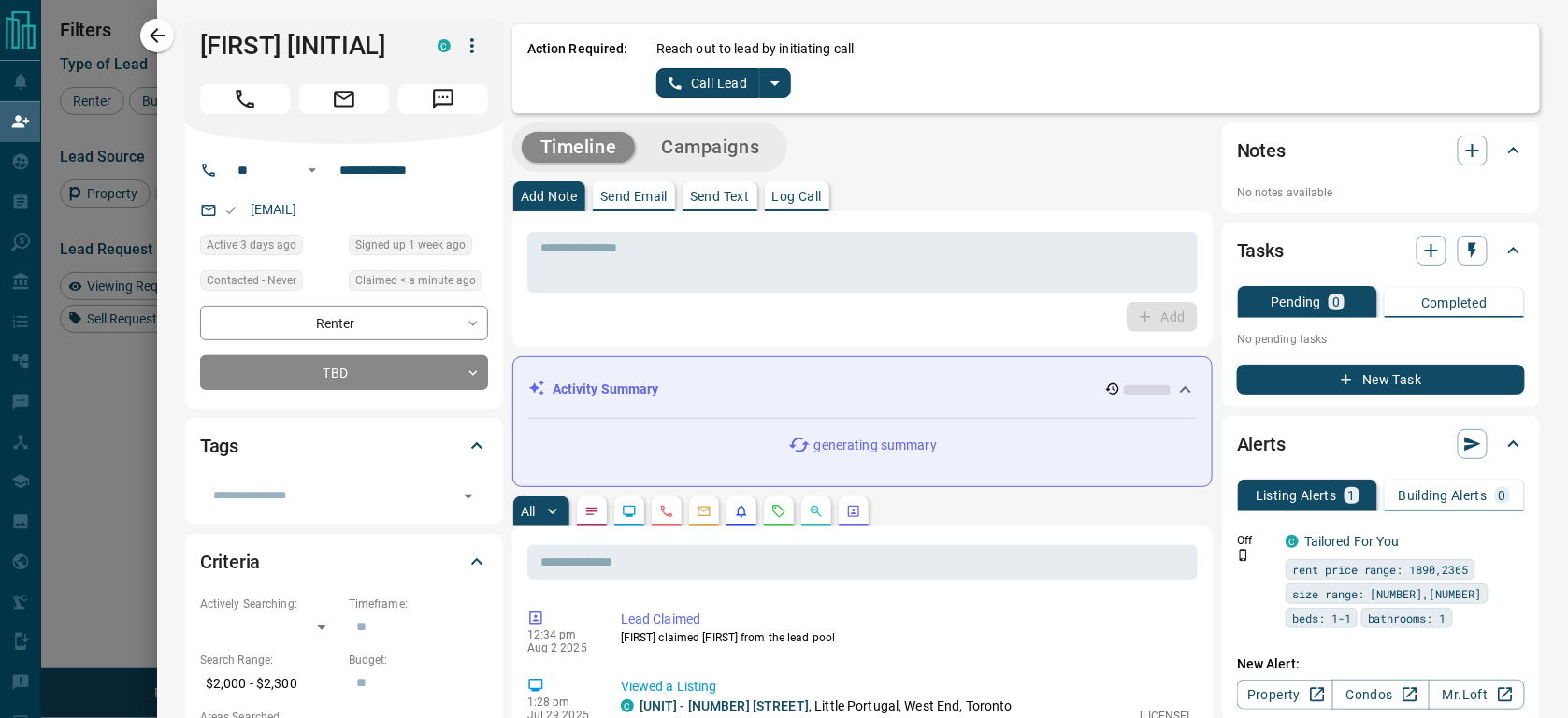 click 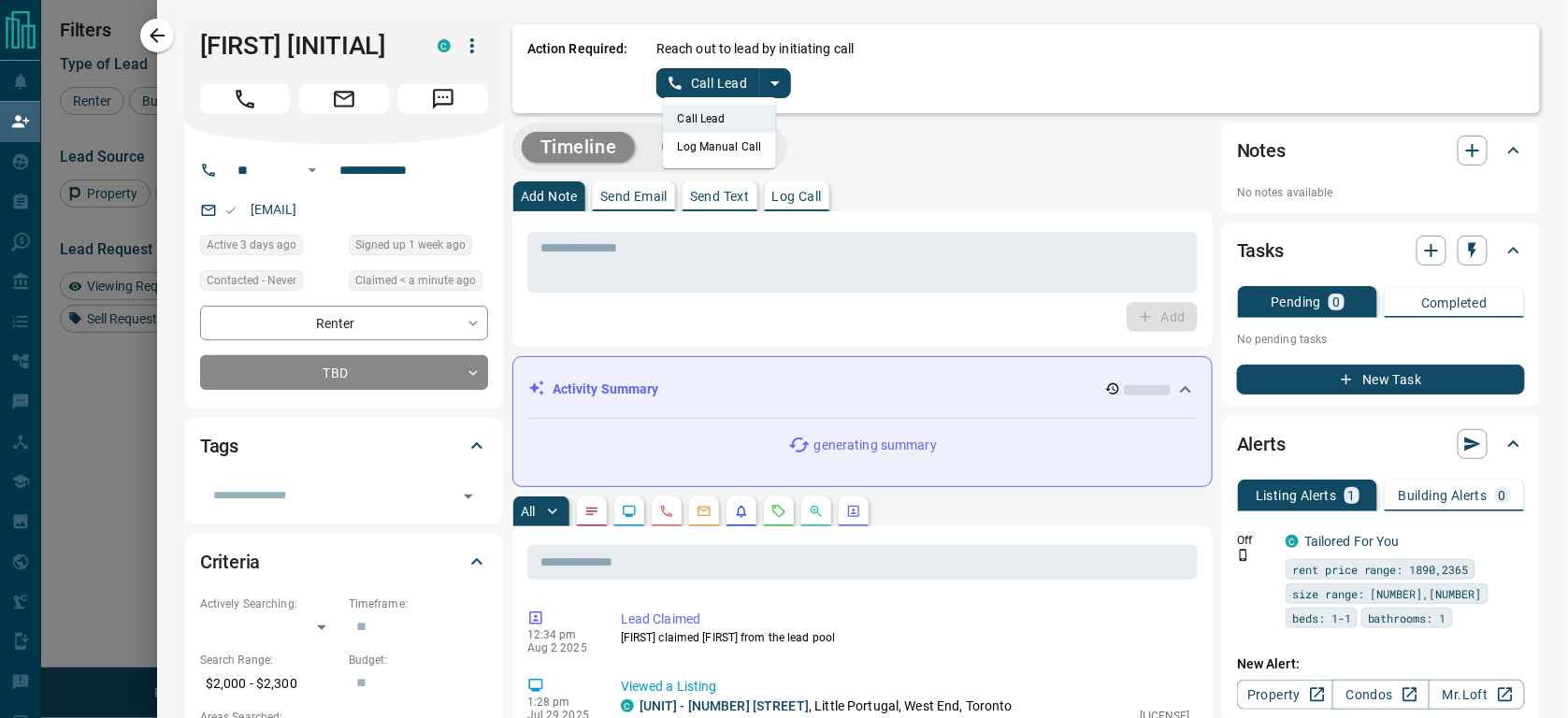 click on "Log Manual Call" at bounding box center [720, 147] 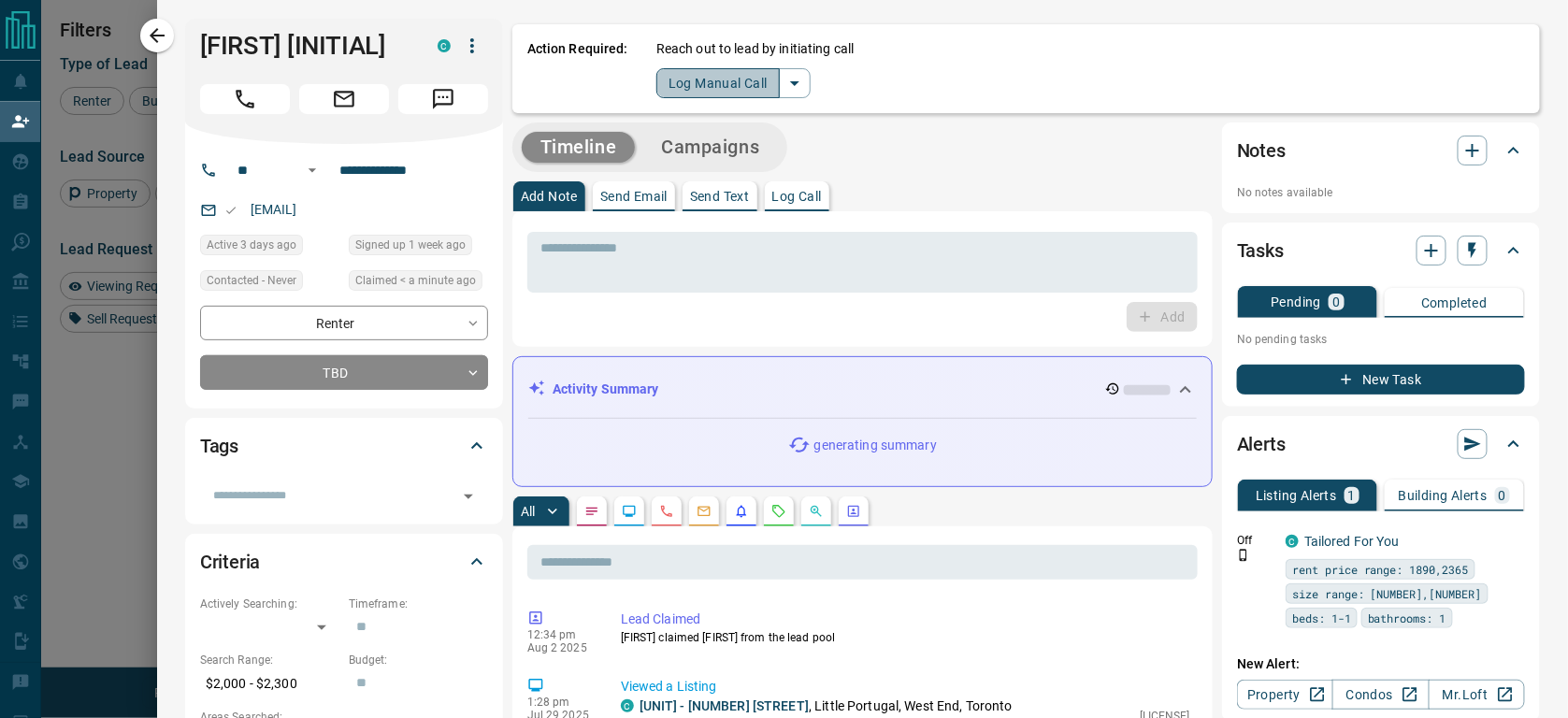 click on "Log Manual Call" at bounding box center [718, 83] 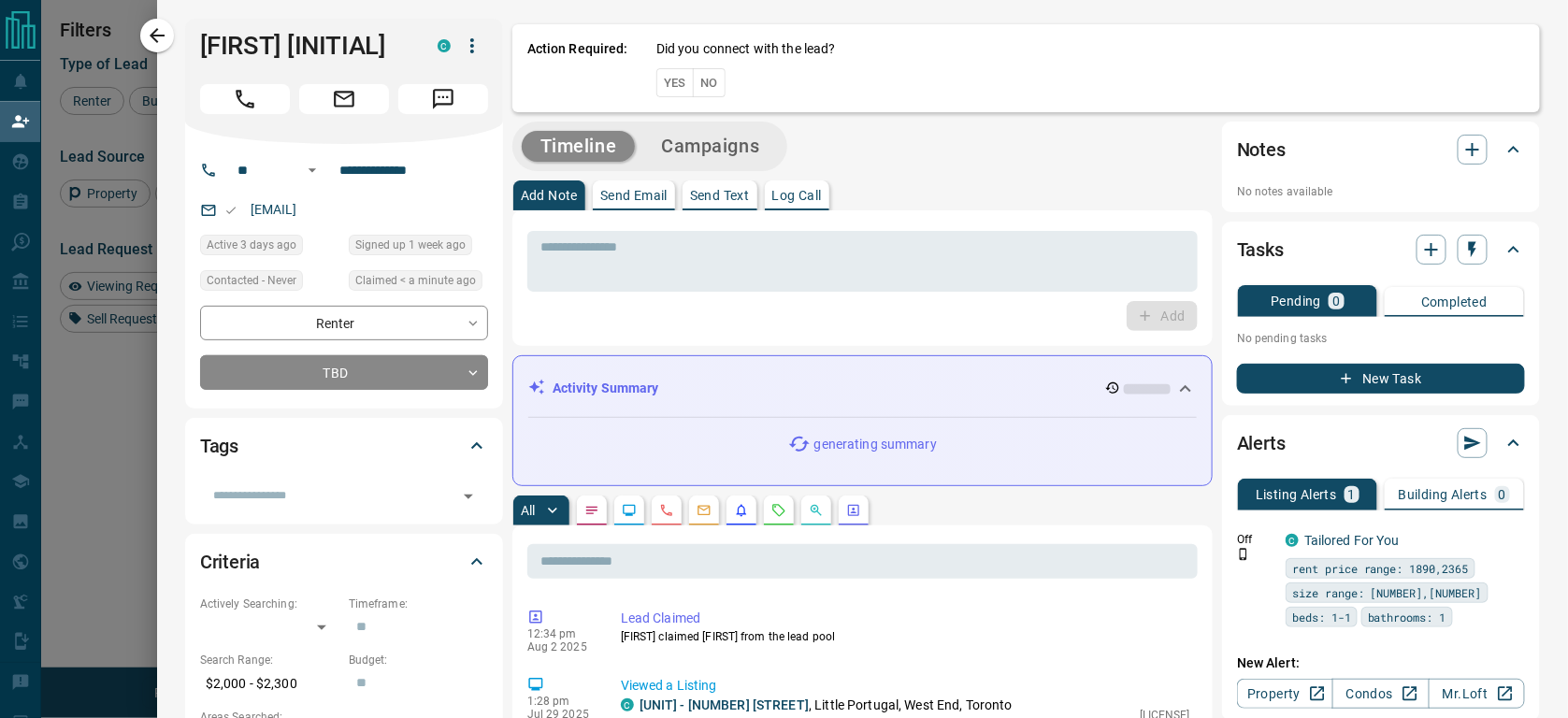 click on "No" at bounding box center [709, 82] 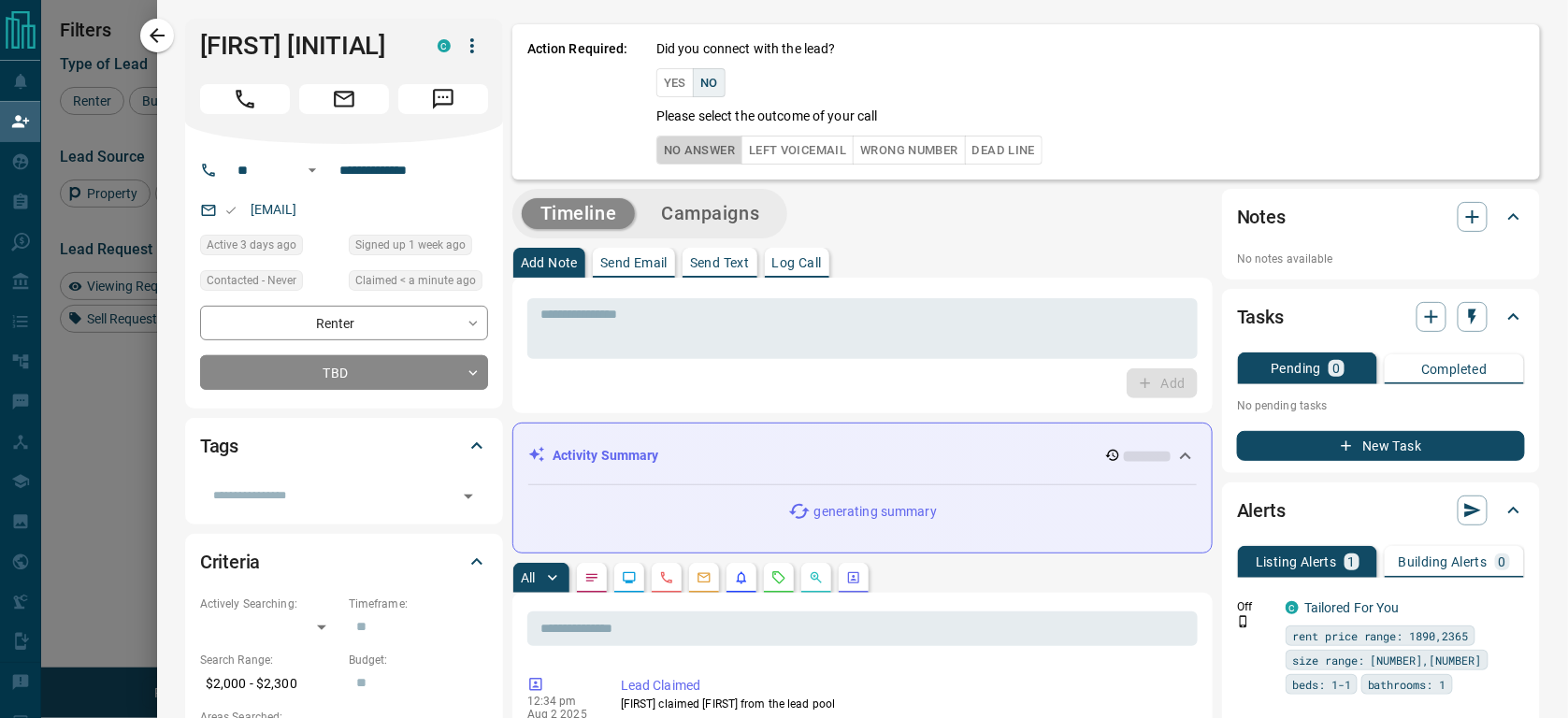 click on "No Answer" at bounding box center (699, 150) 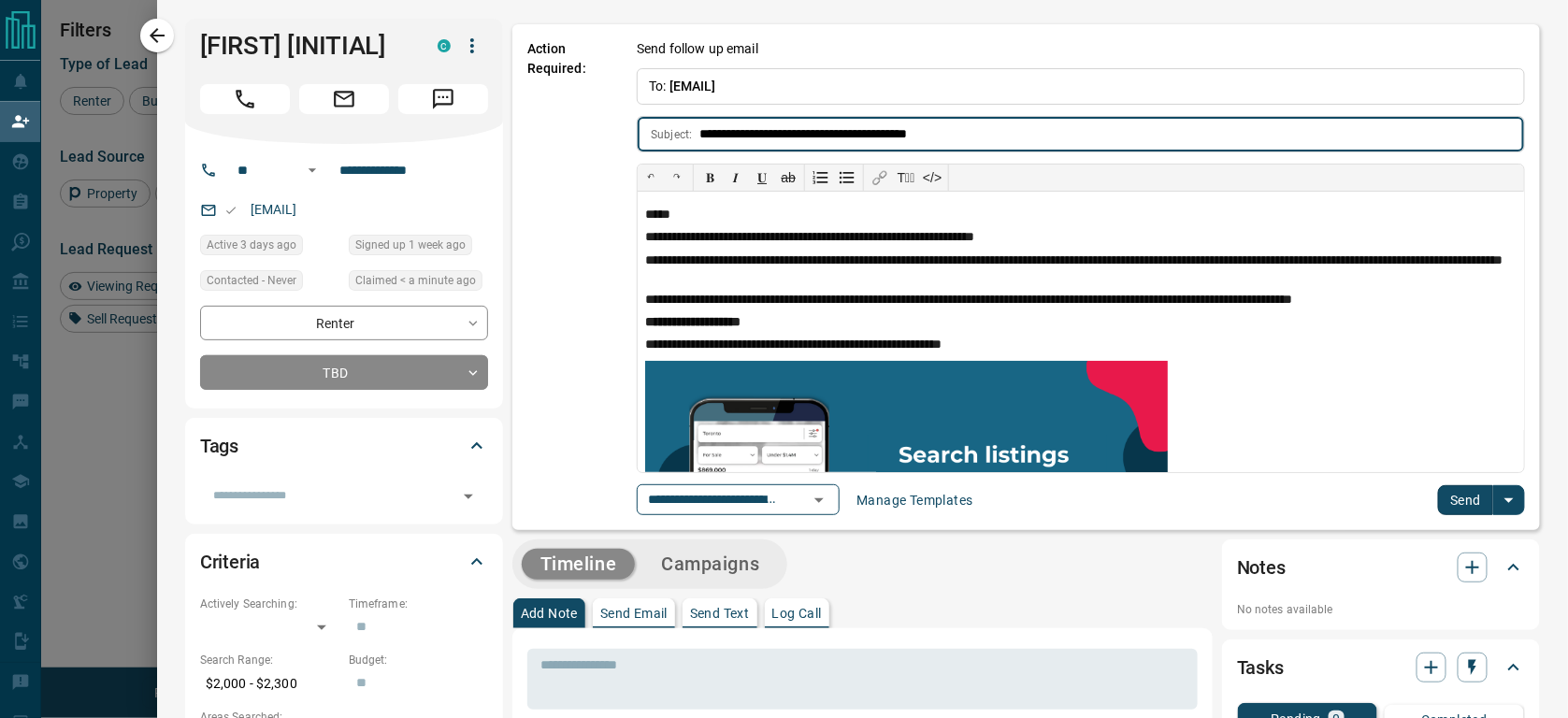 click on "Send" at bounding box center [1465, 500] 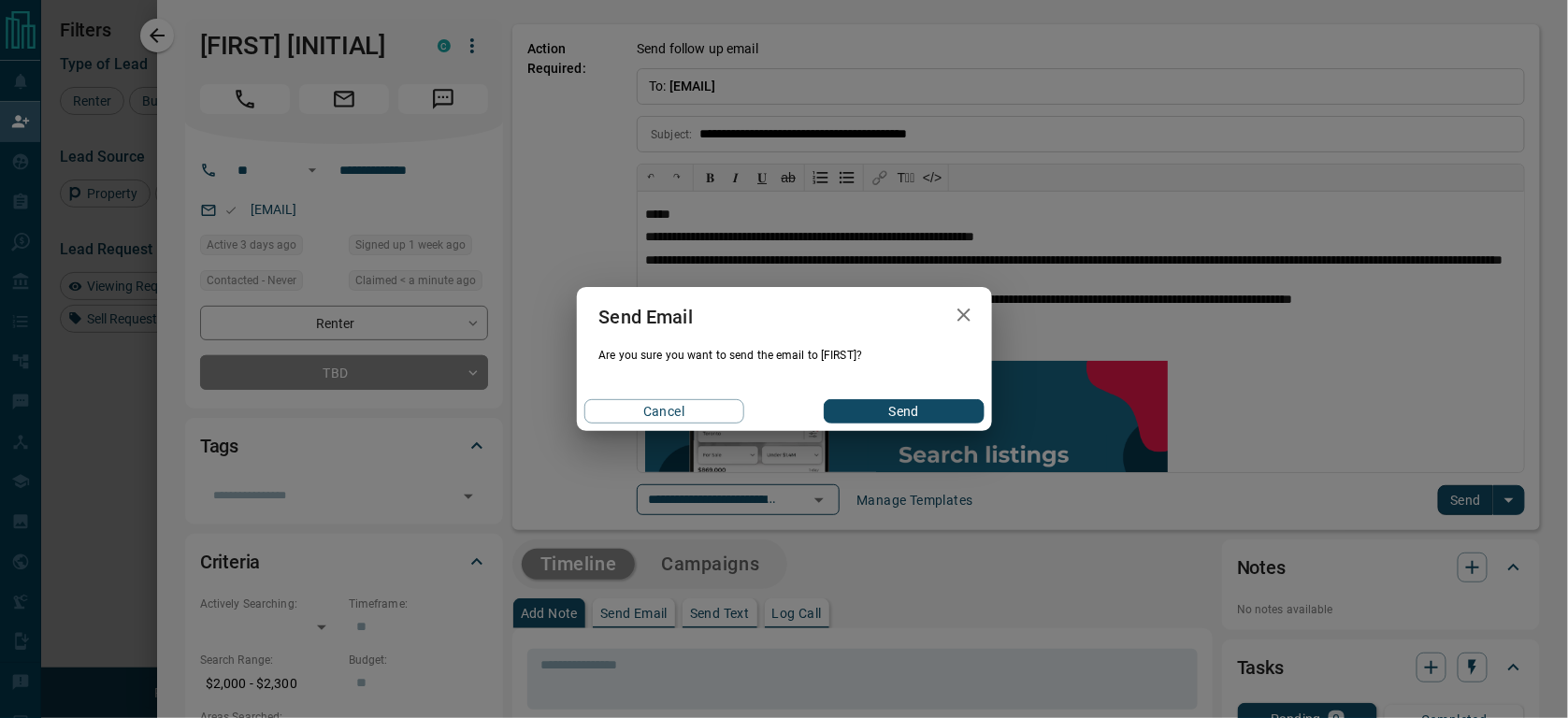 click on "Send" at bounding box center (903, 411) 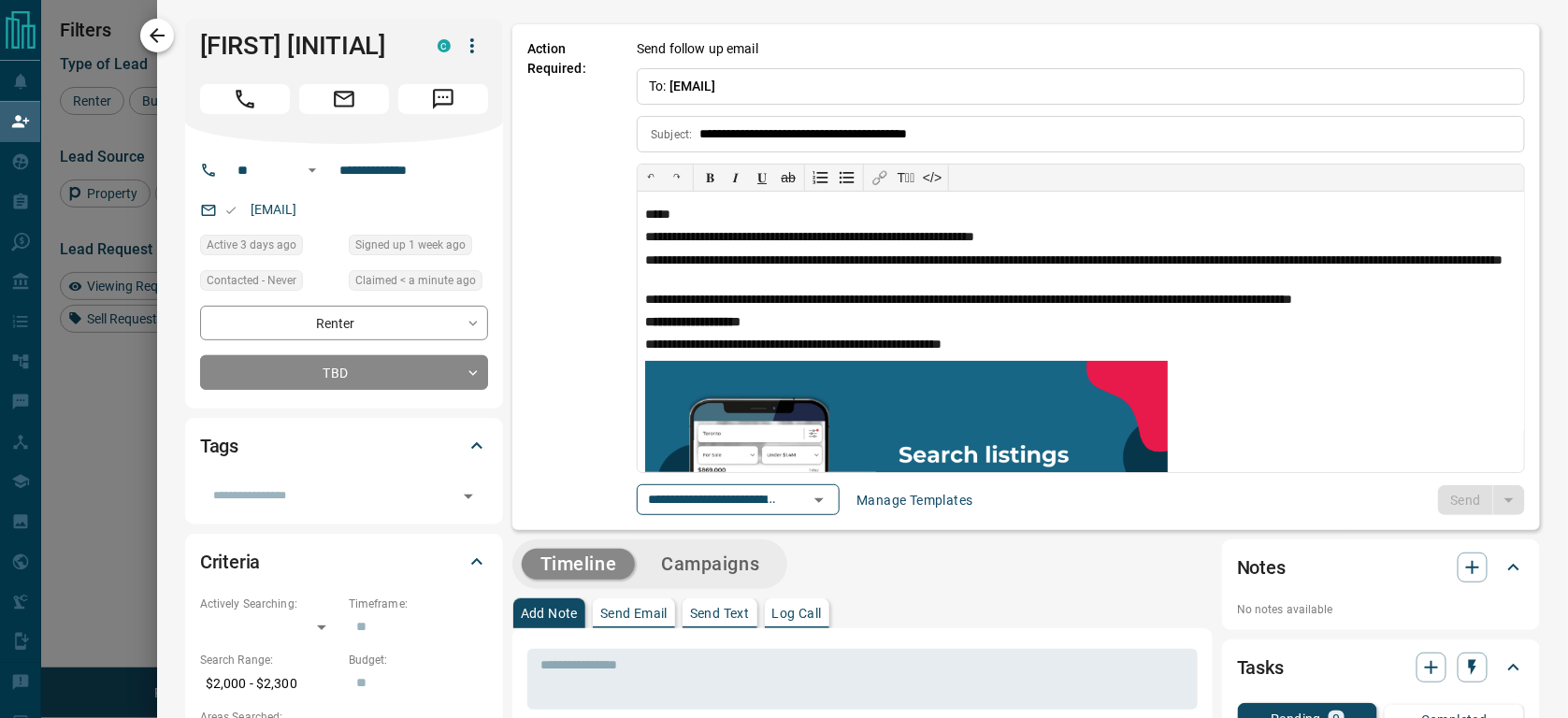 click 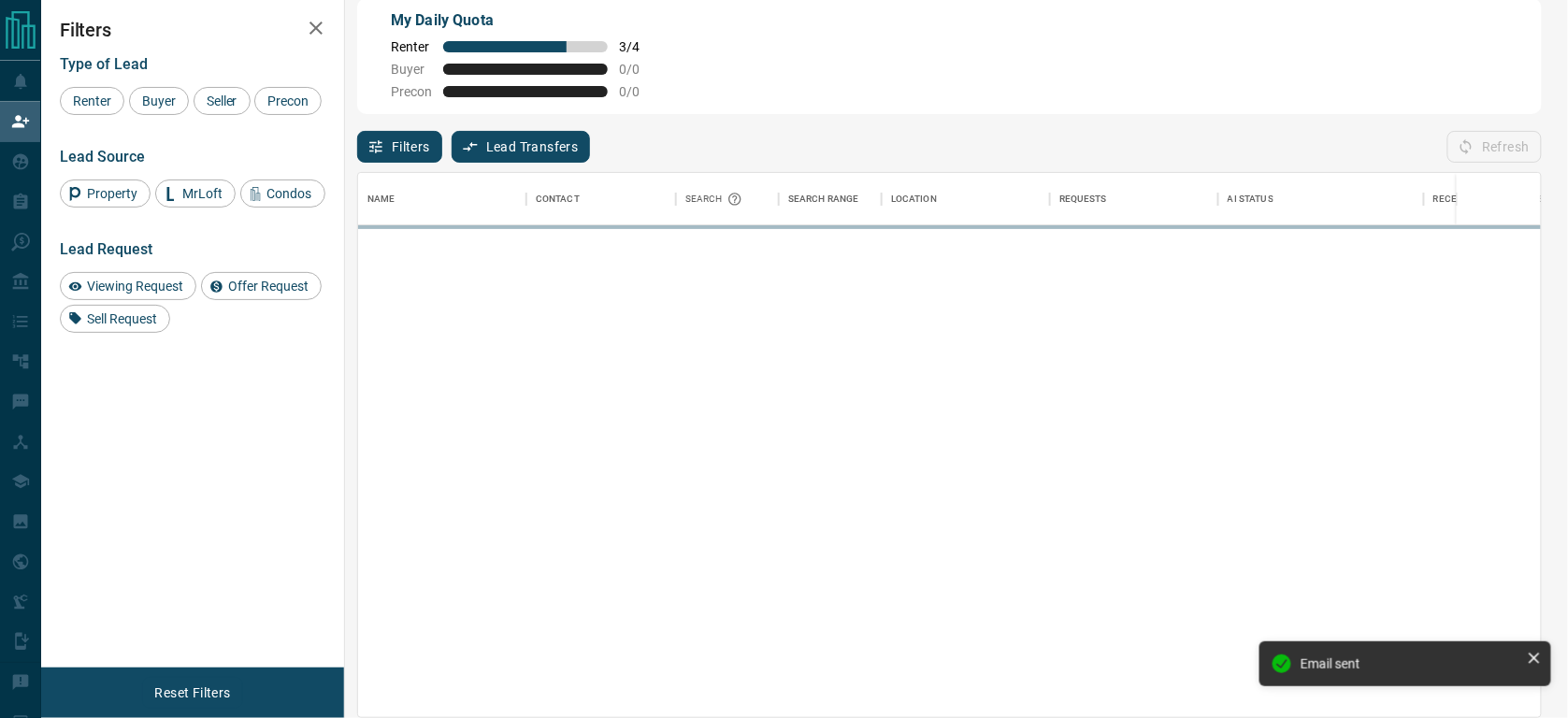 scroll, scrollTop: 1, scrollLeft: 1, axis: both 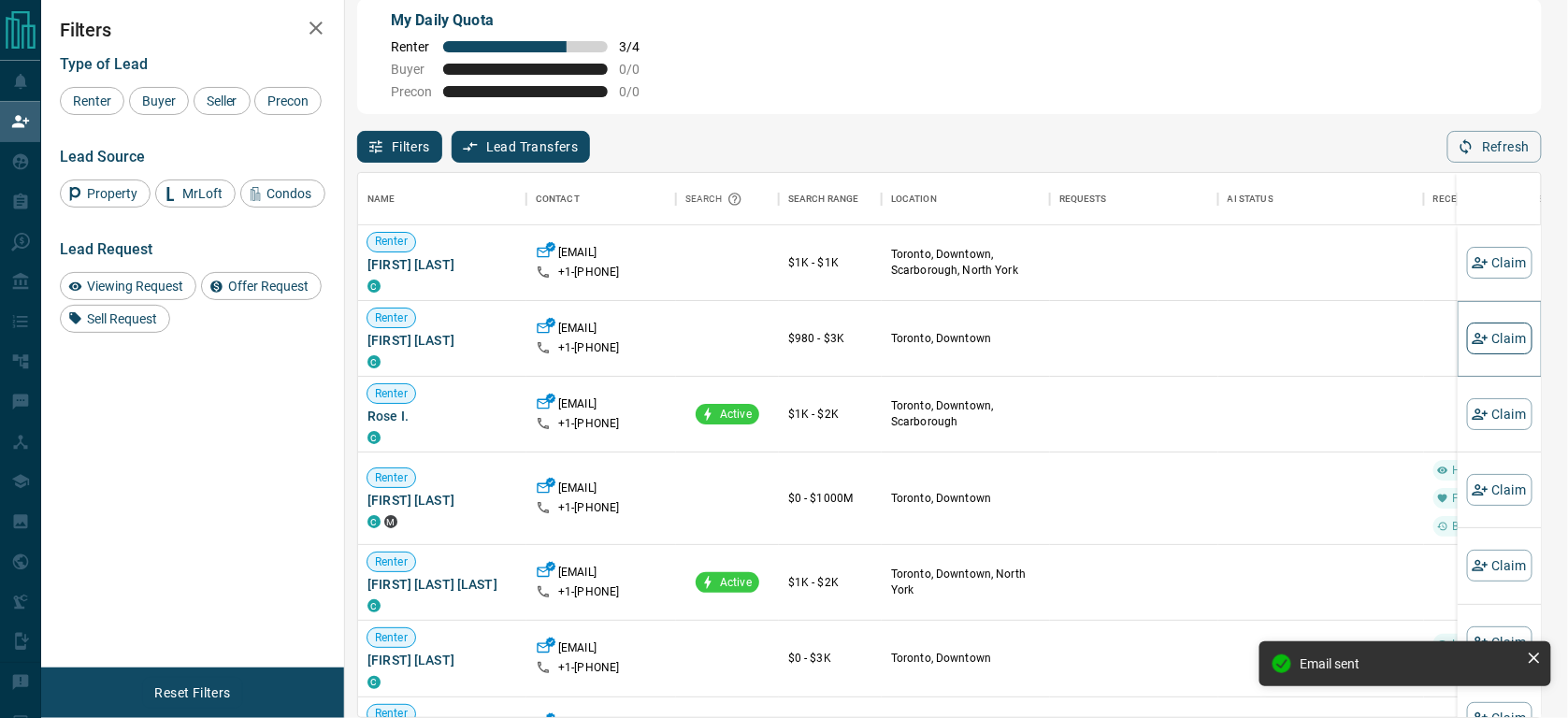 click 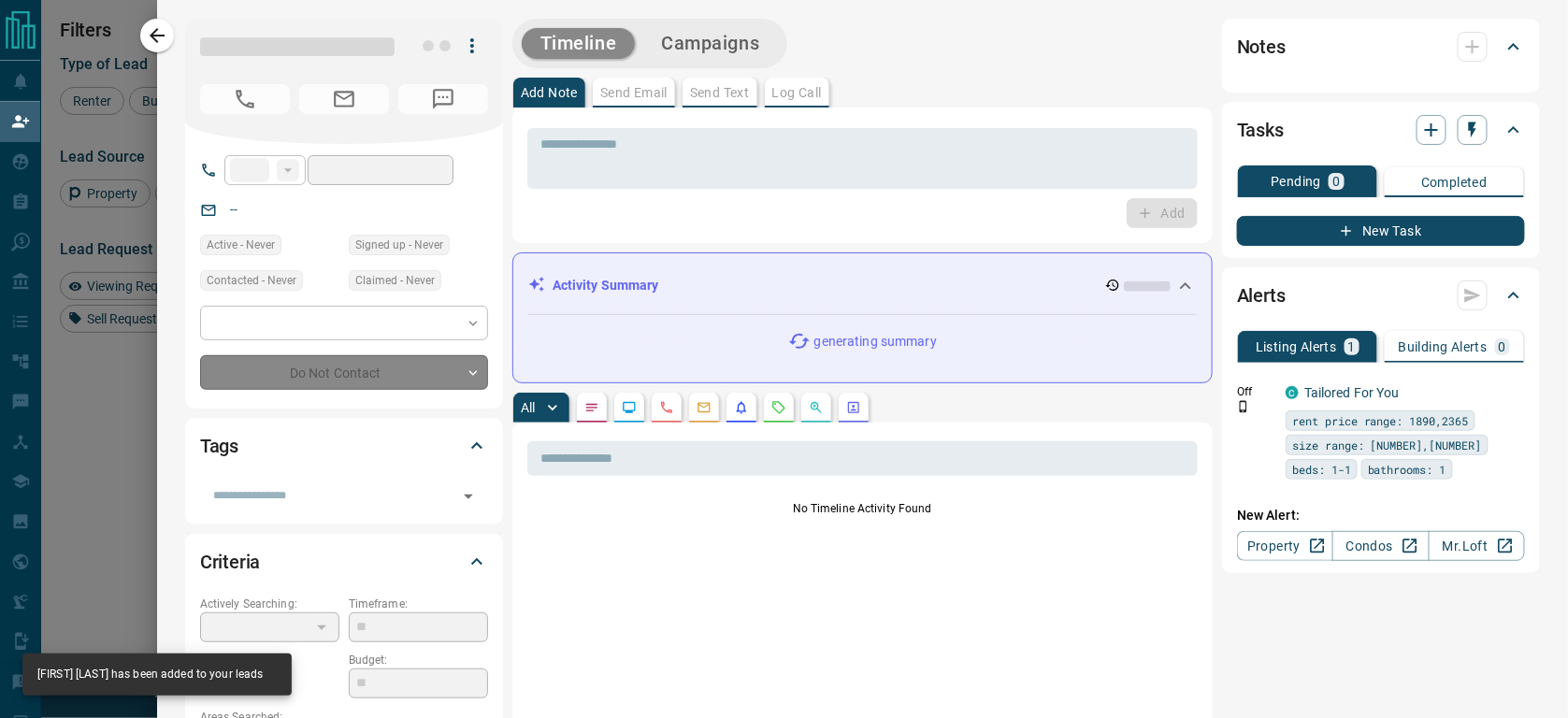 type on "**" 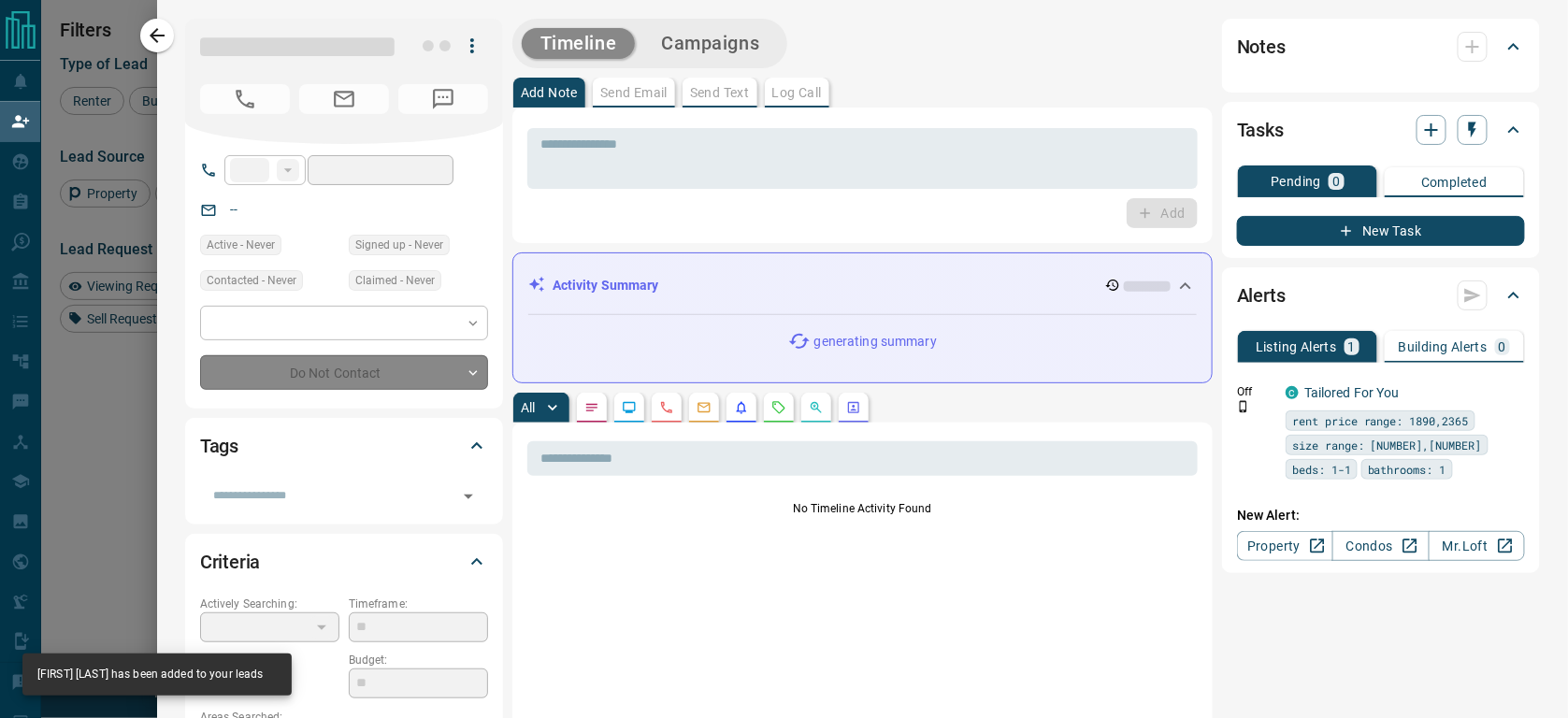 type on "**********" 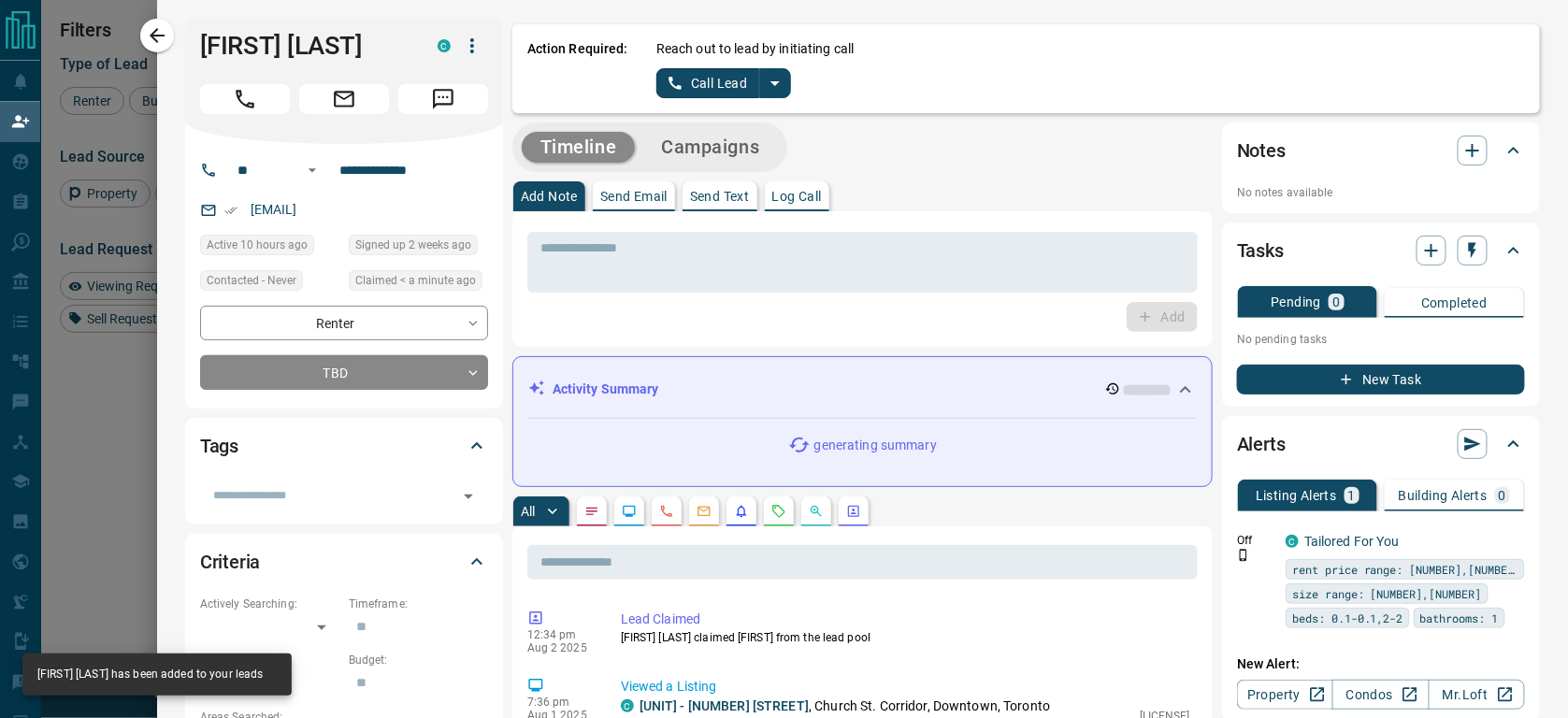 scroll, scrollTop: 0, scrollLeft: 0, axis: both 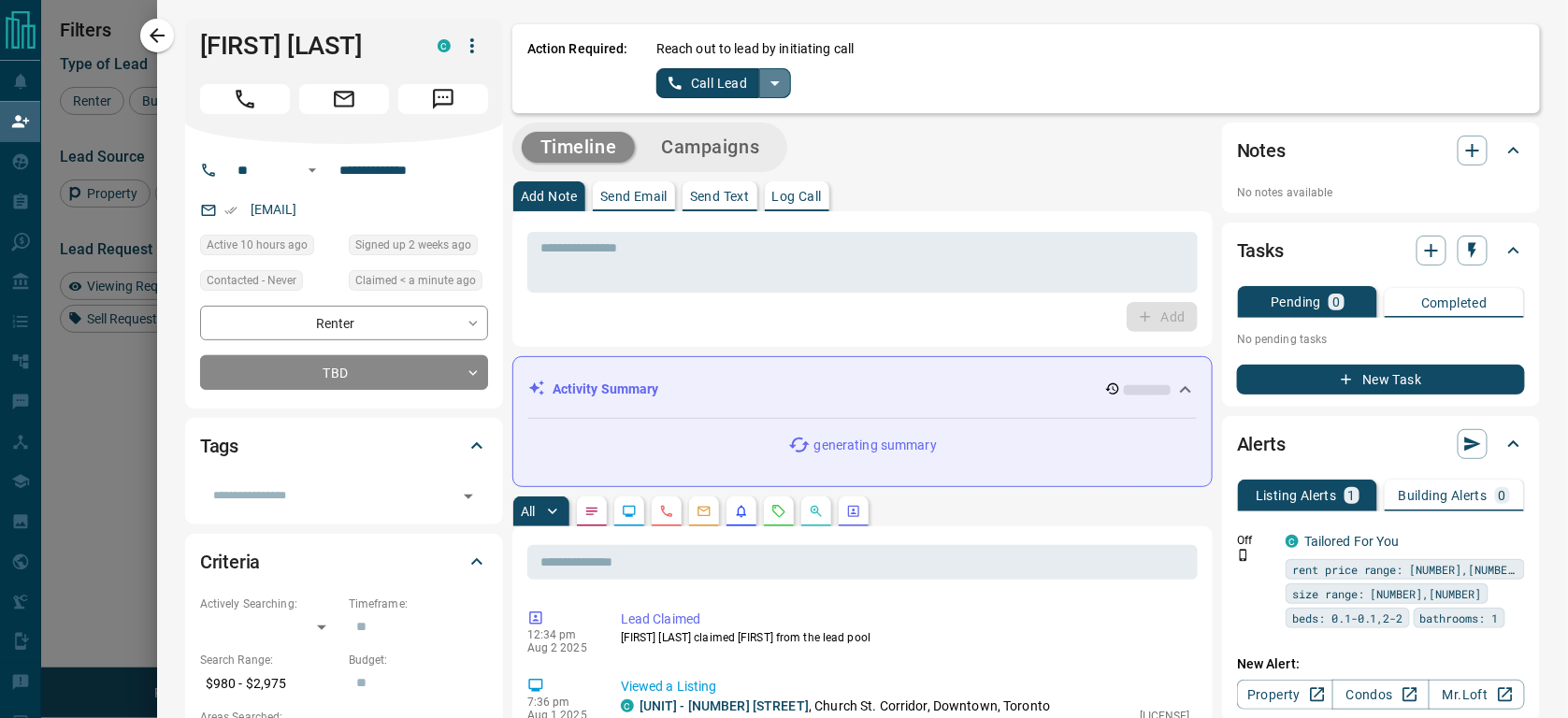 click 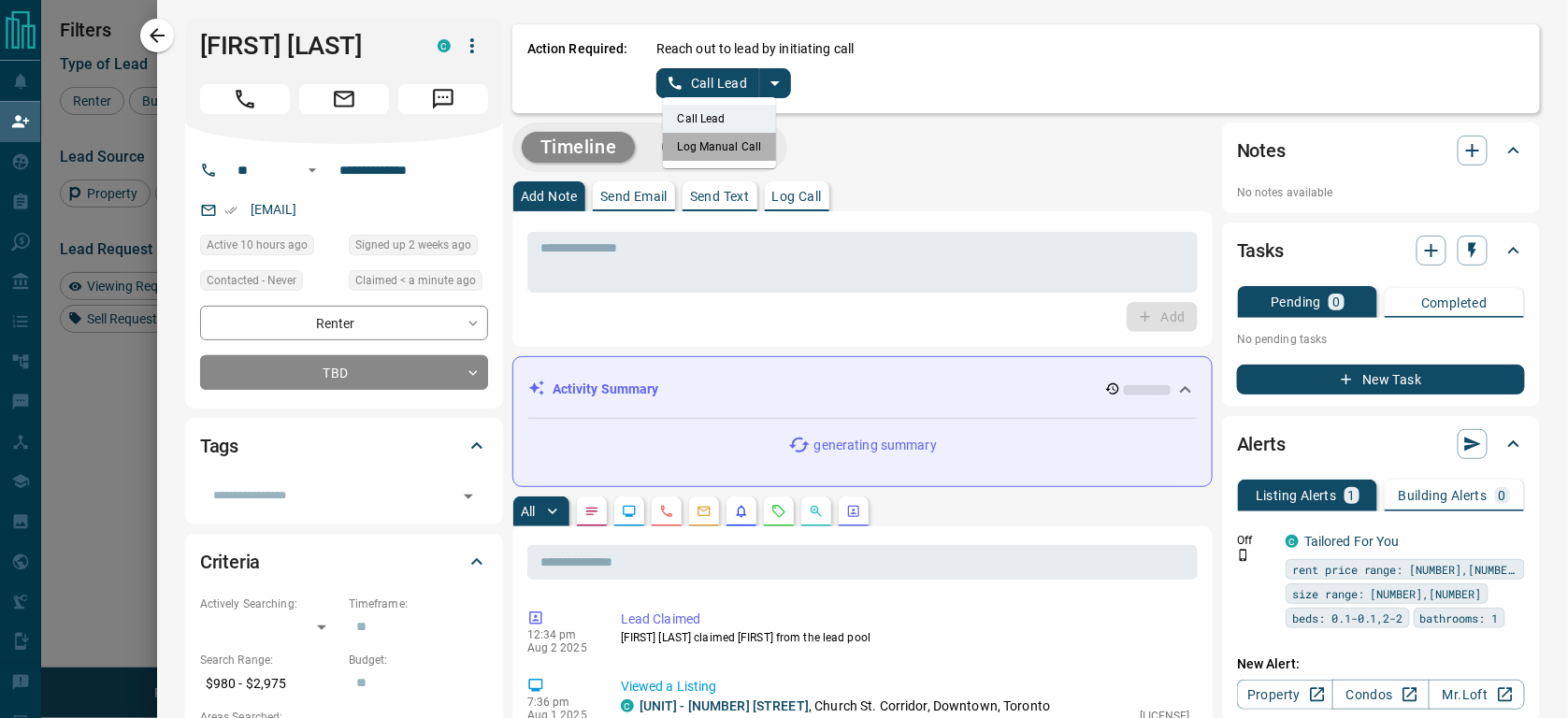 click on "Log Manual Call" at bounding box center (720, 147) 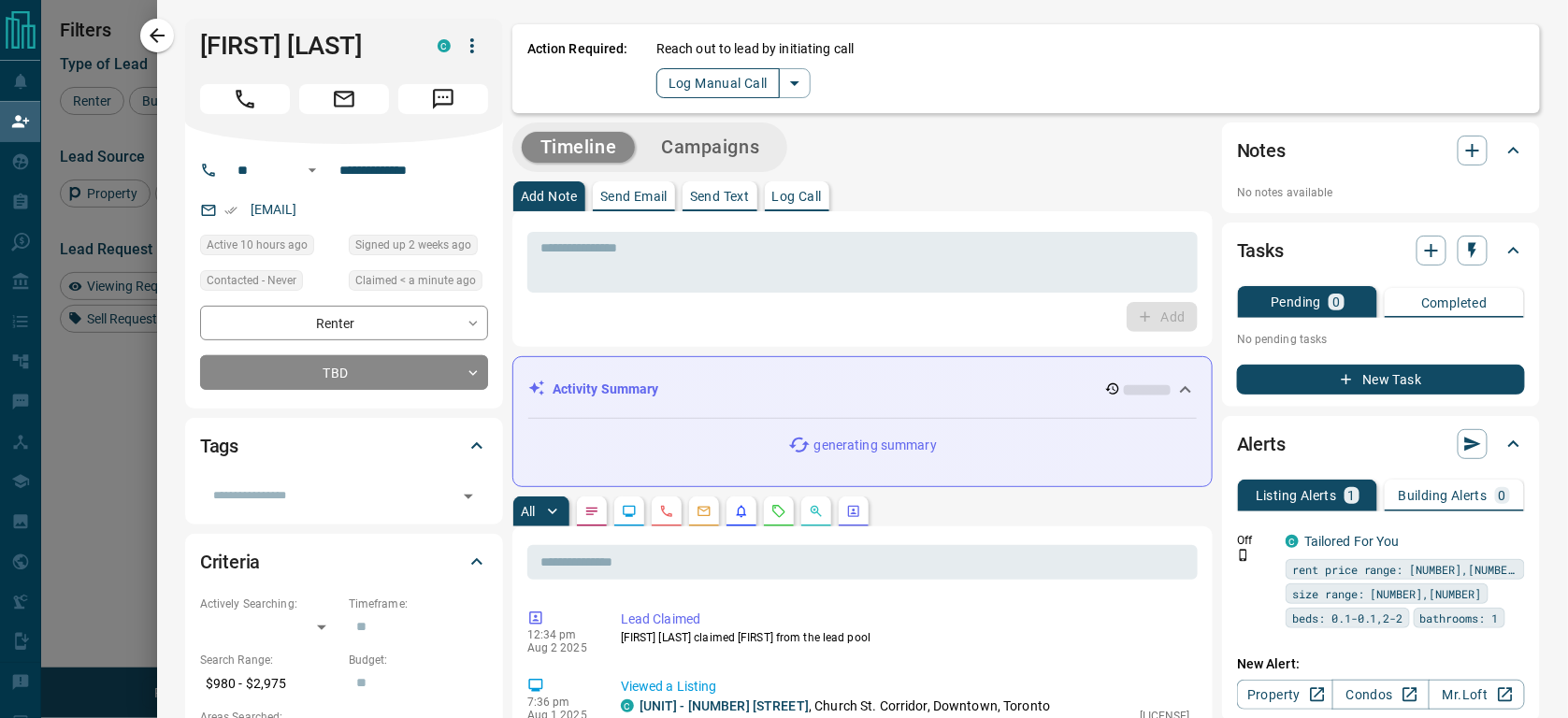 click on "Log Manual Call" at bounding box center [718, 83] 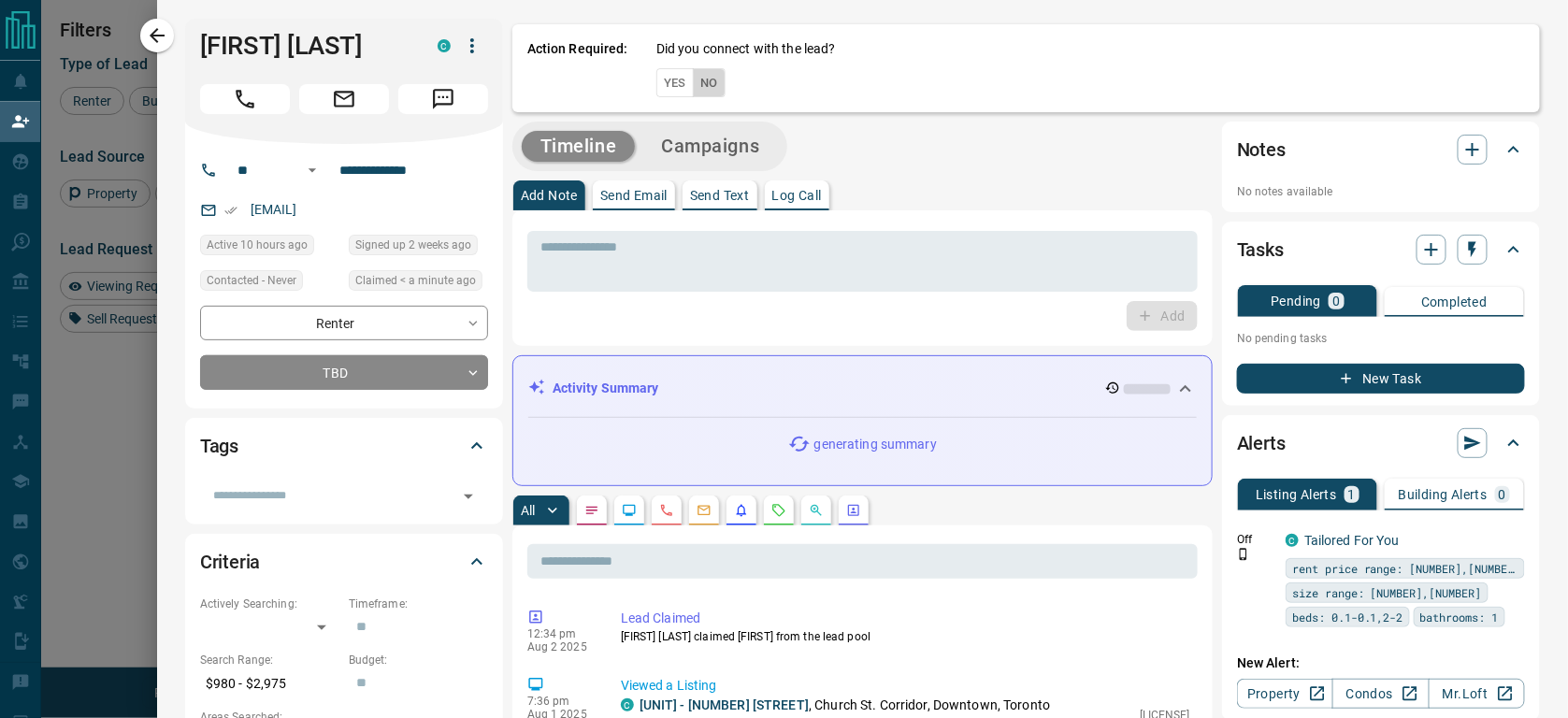 click on "No" at bounding box center (709, 82) 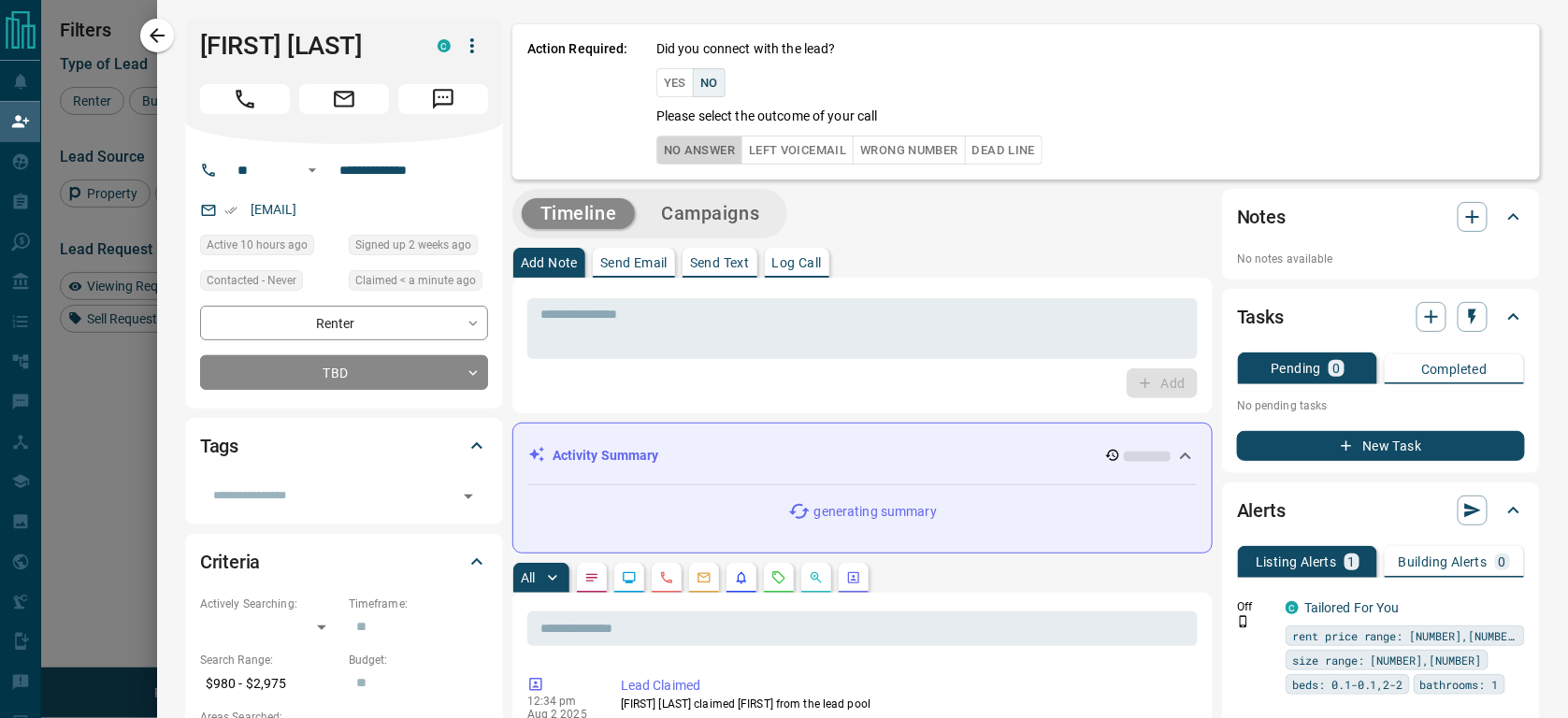 click on "No Answer" at bounding box center (699, 150) 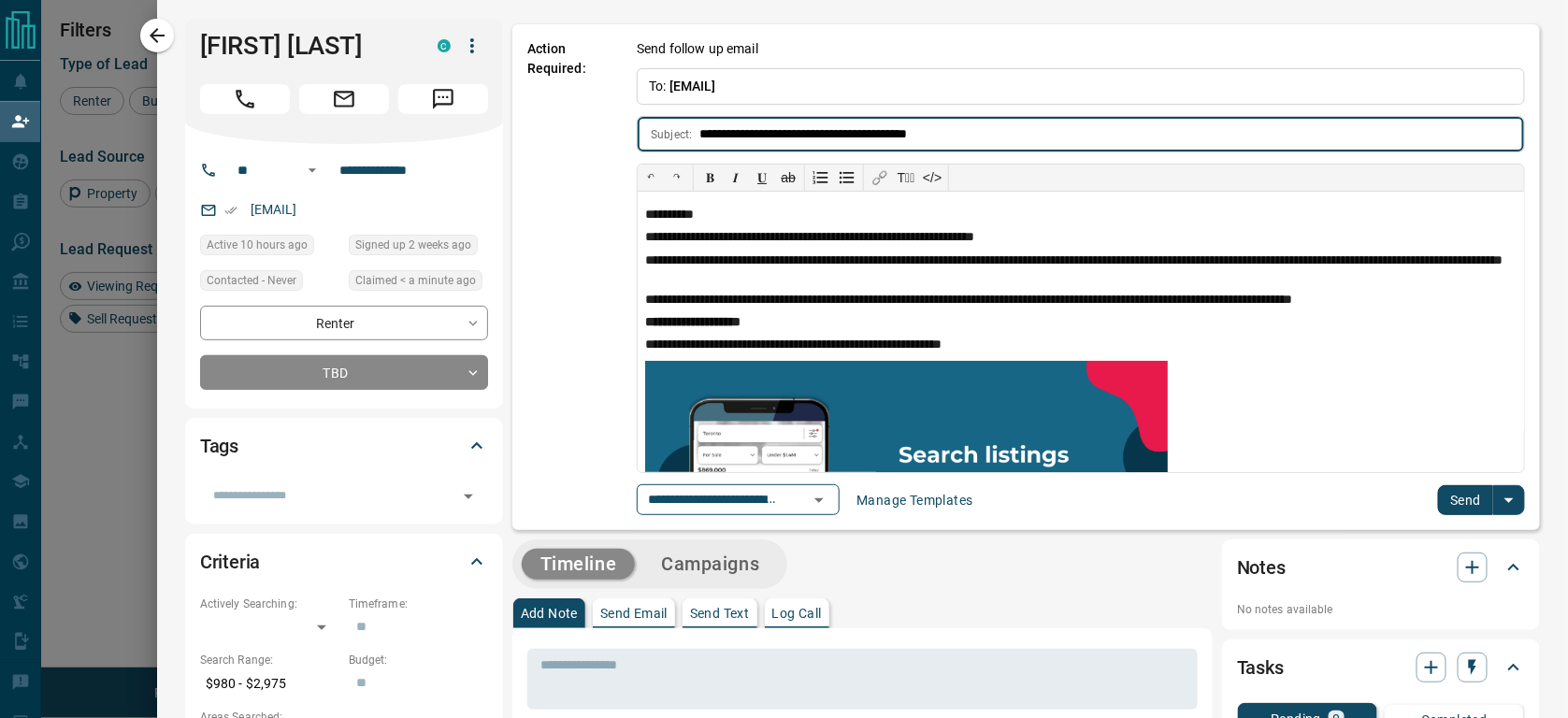 click on "**********" at bounding box center (1081, 499) 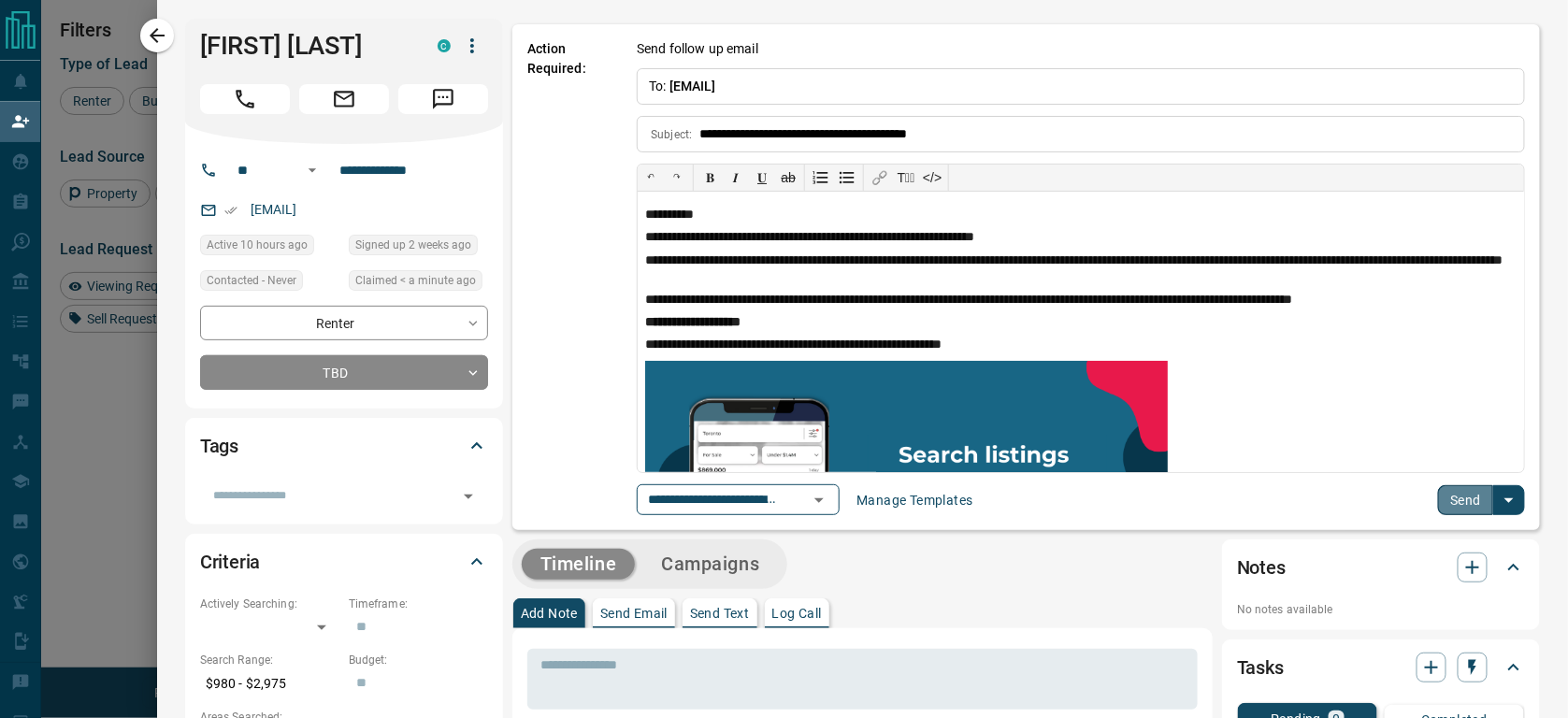 click on "Send" at bounding box center [1465, 500] 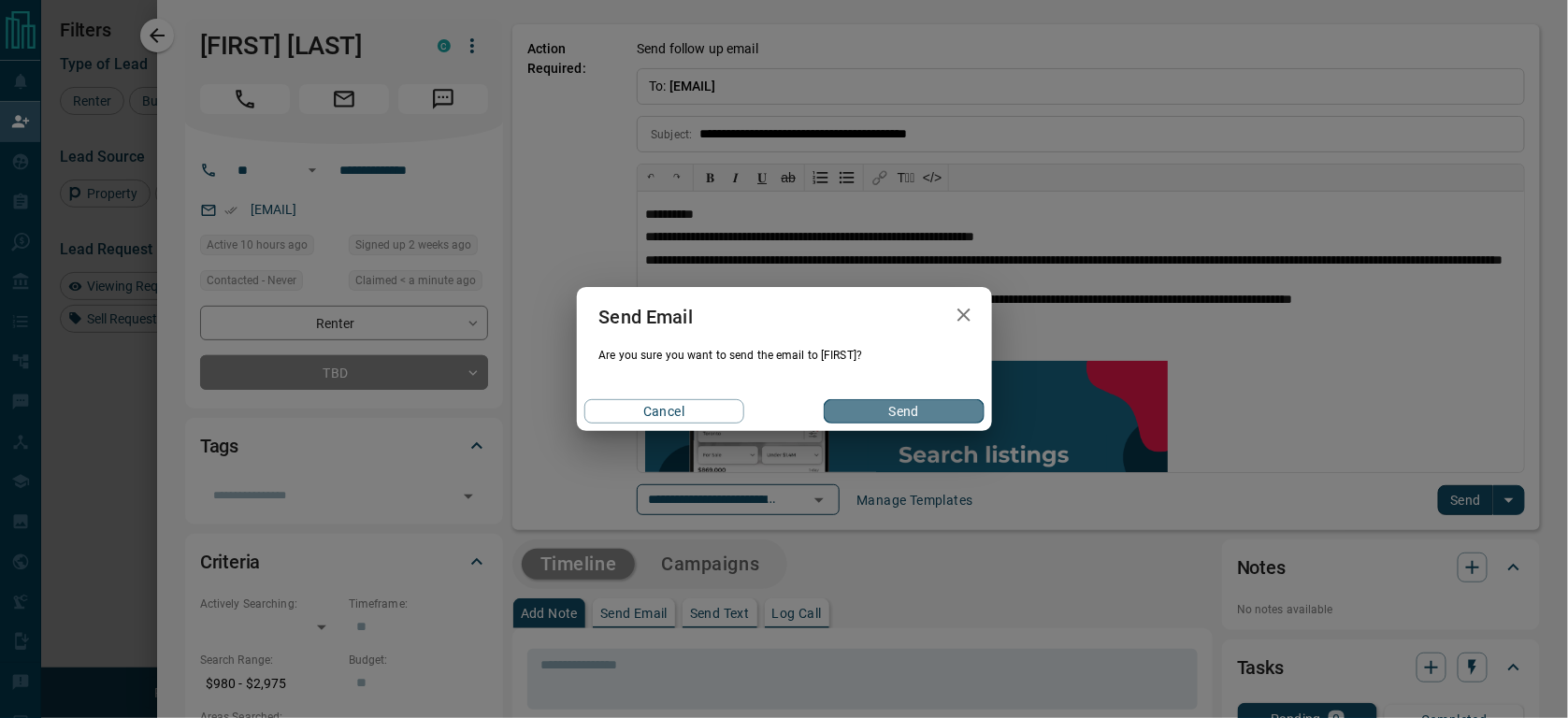 click on "Send" at bounding box center (903, 411) 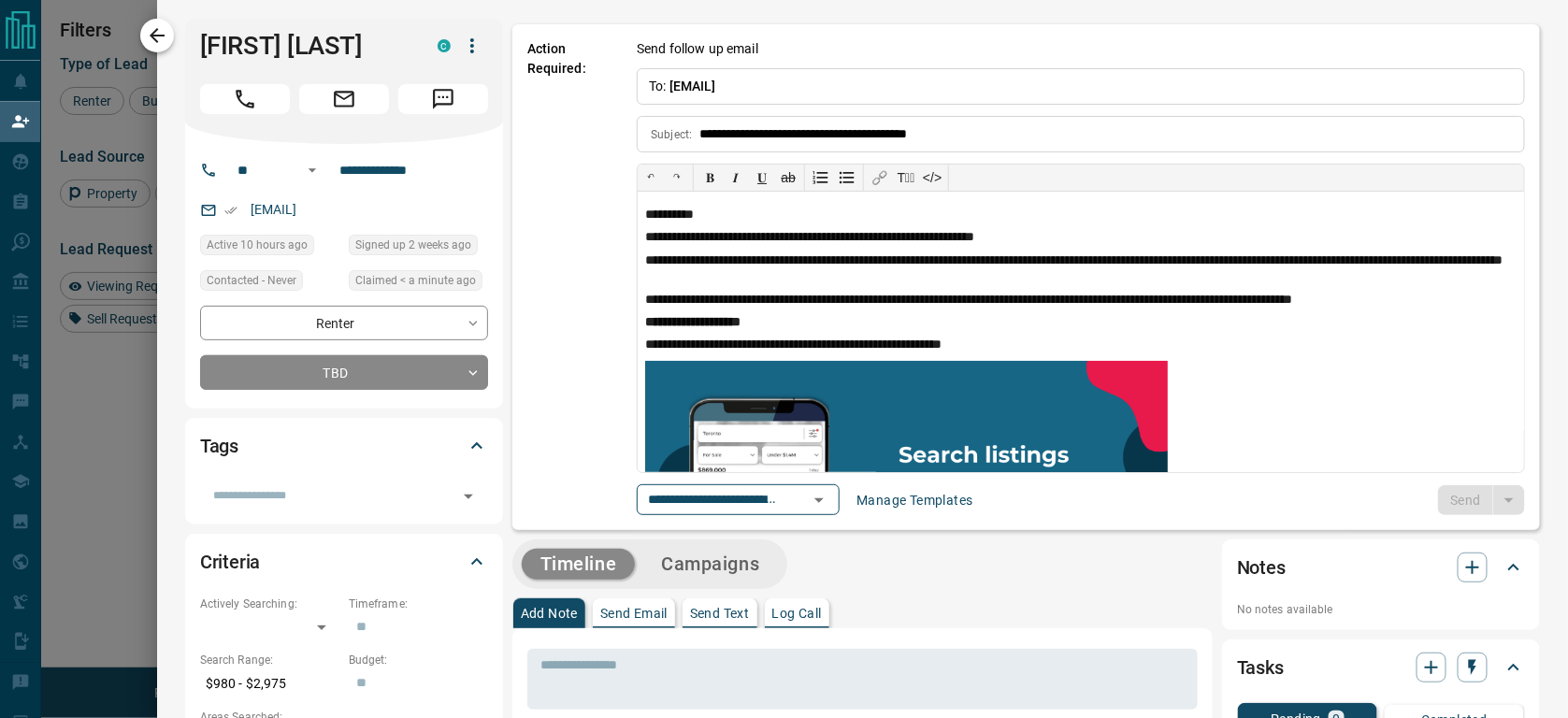 click 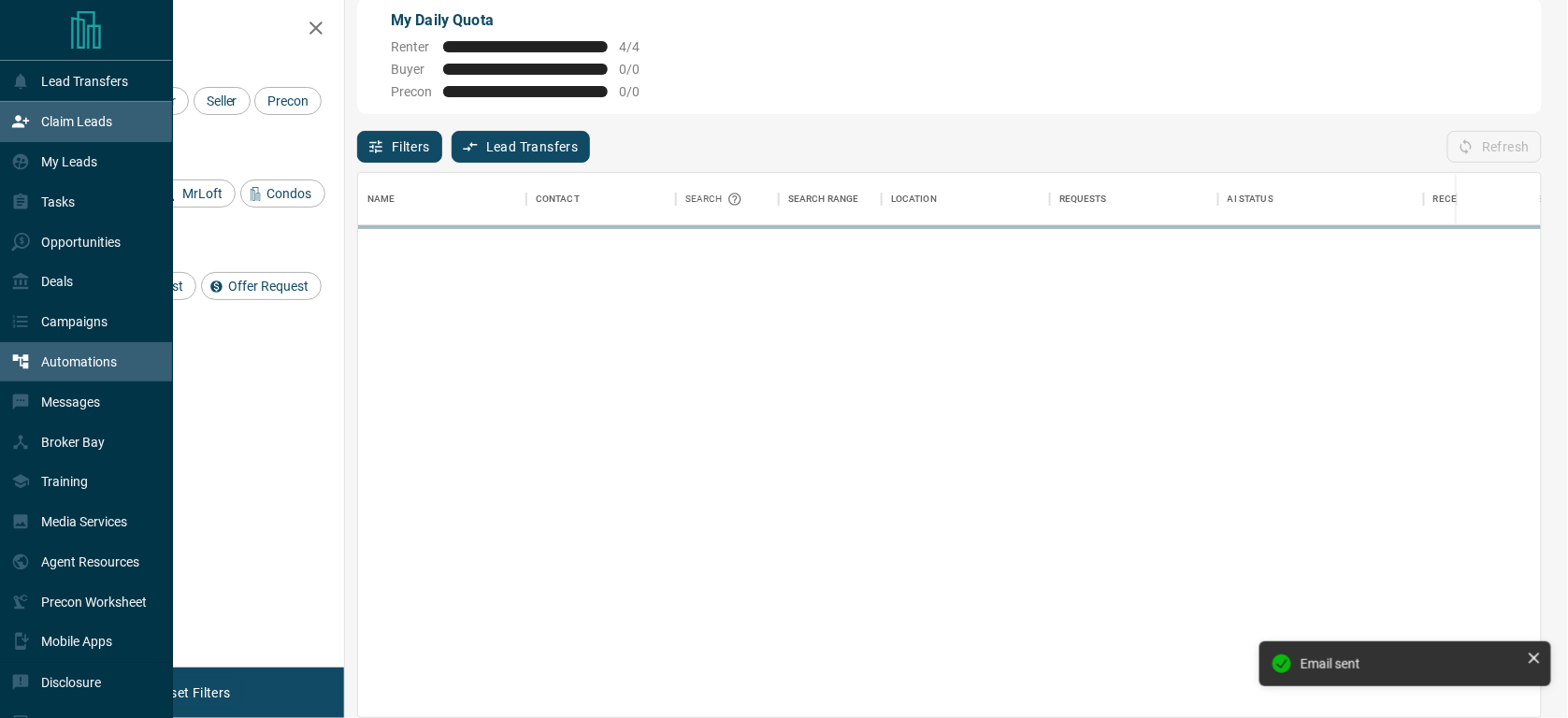 scroll, scrollTop: 1, scrollLeft: 1, axis: both 